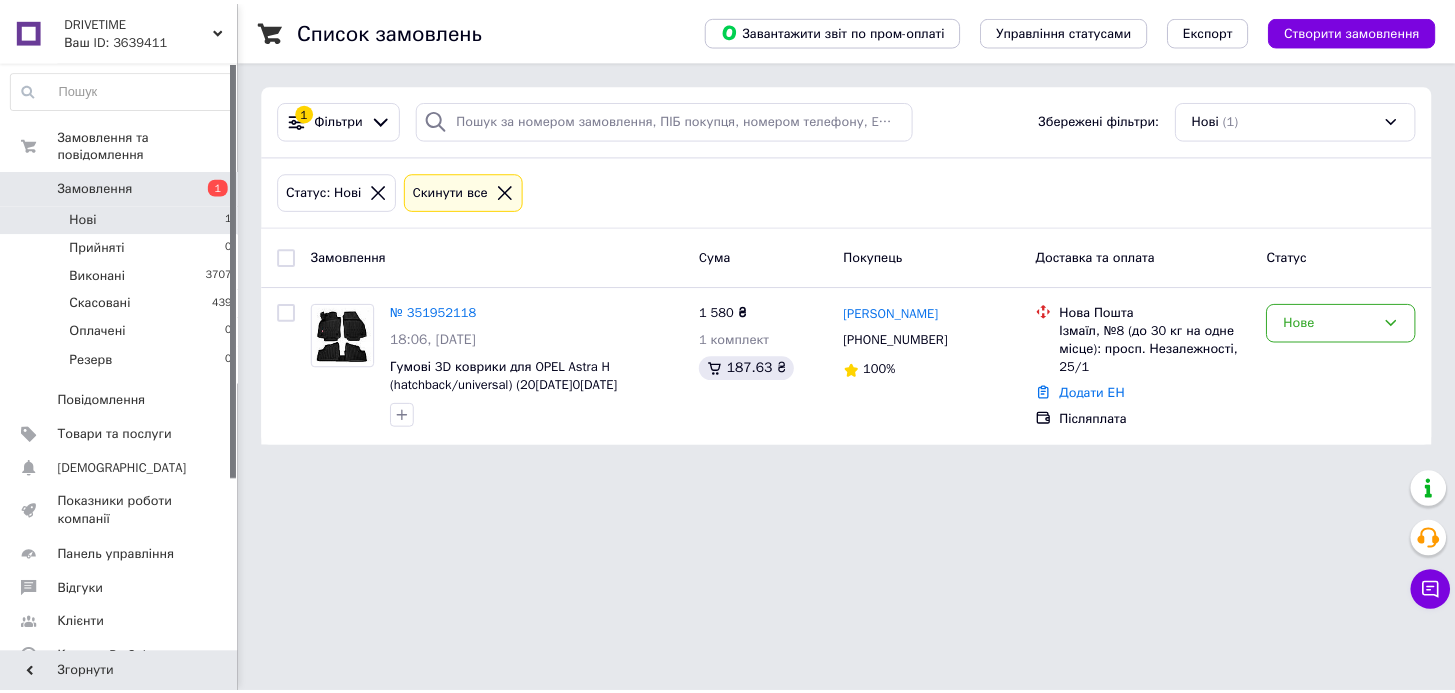 scroll, scrollTop: 0, scrollLeft: 0, axis: both 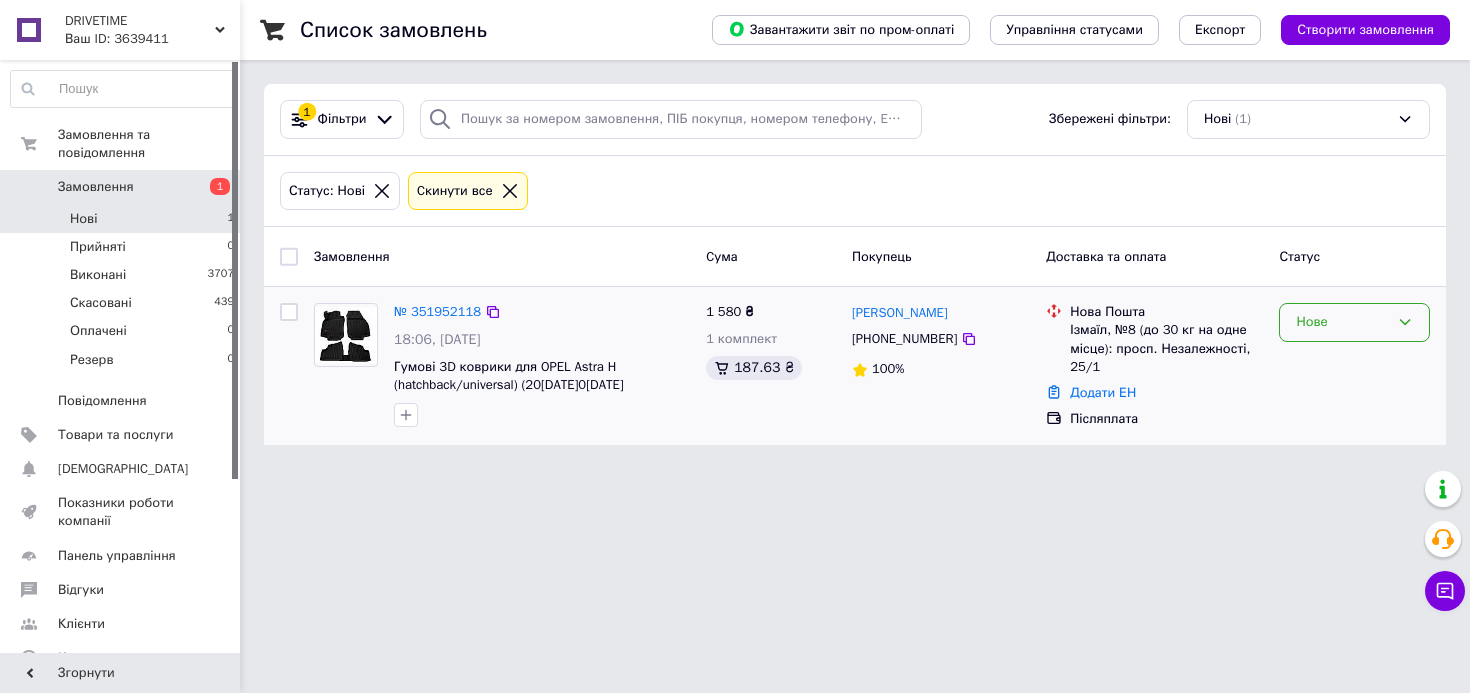 click on "Нове" at bounding box center [1342, 322] 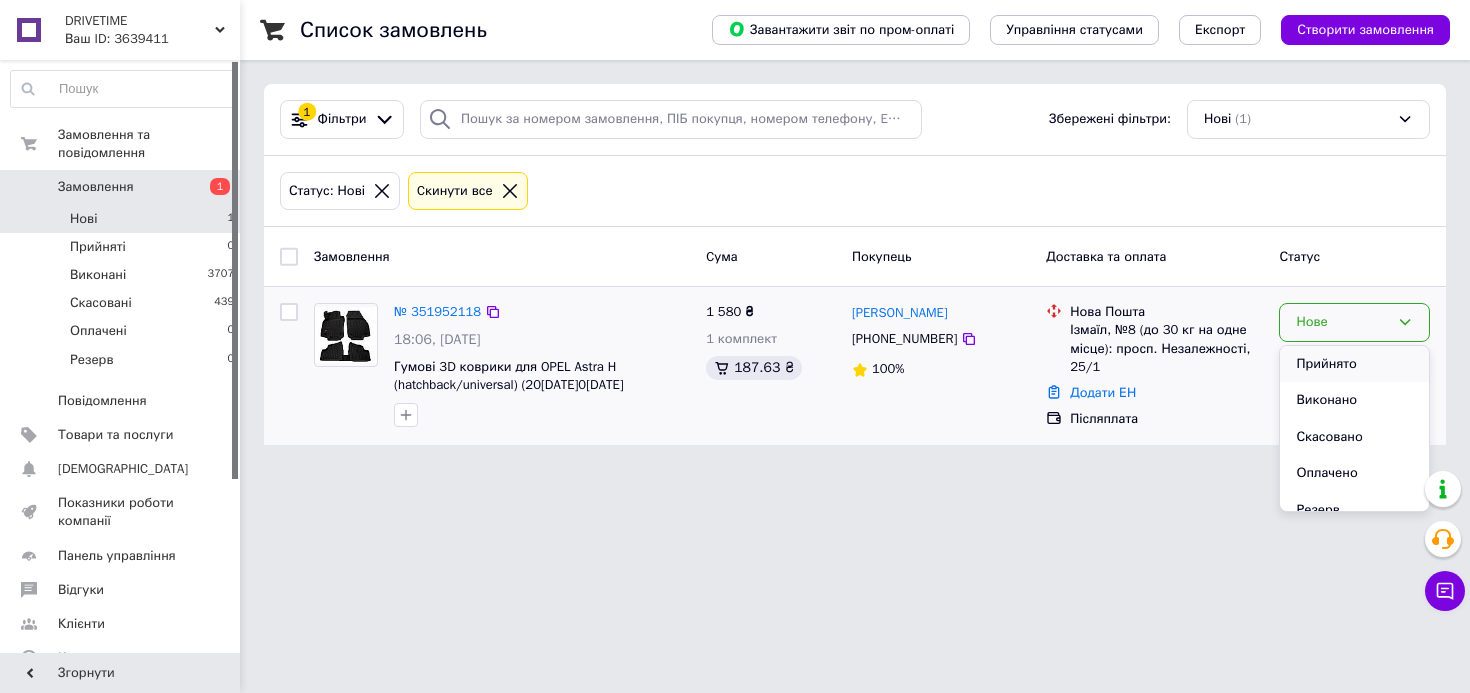 click on "Прийнято" at bounding box center (1354, 364) 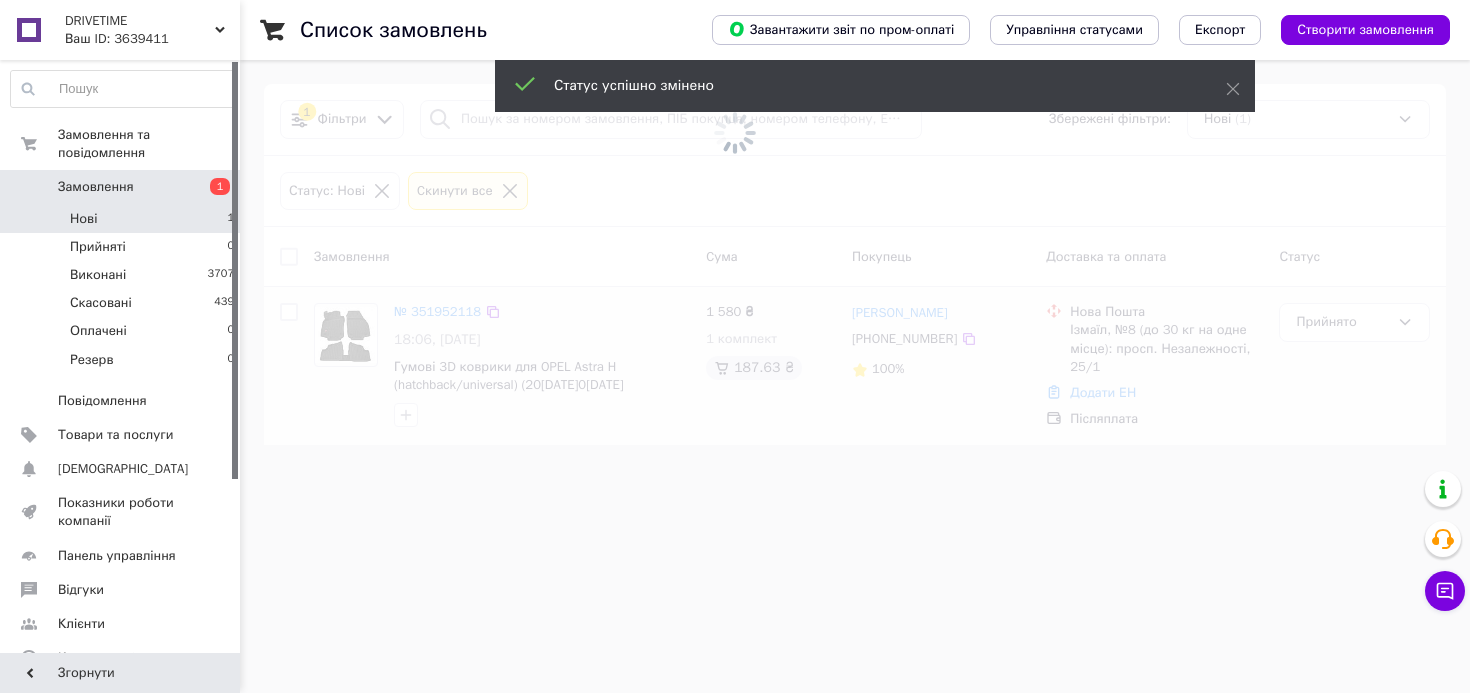 click on "№ 351952118" at bounding box center (437, 311) 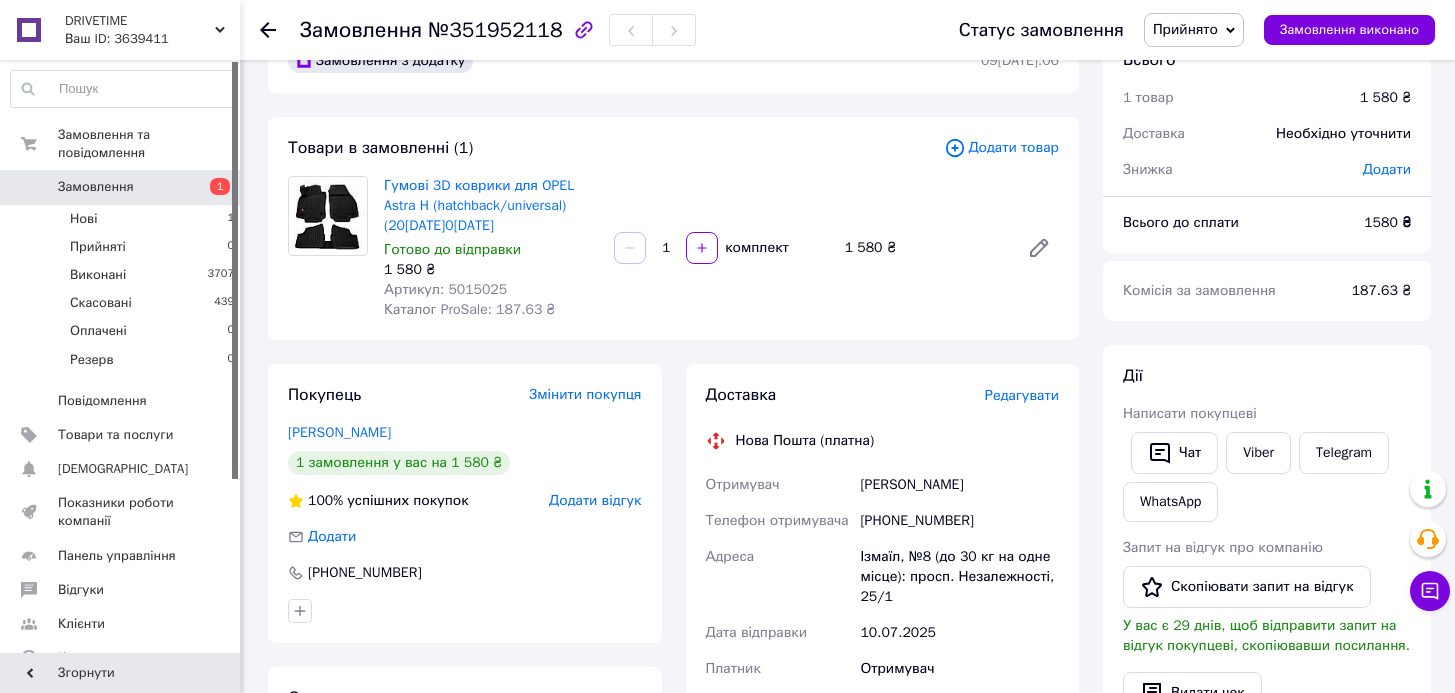 scroll, scrollTop: 0, scrollLeft: 0, axis: both 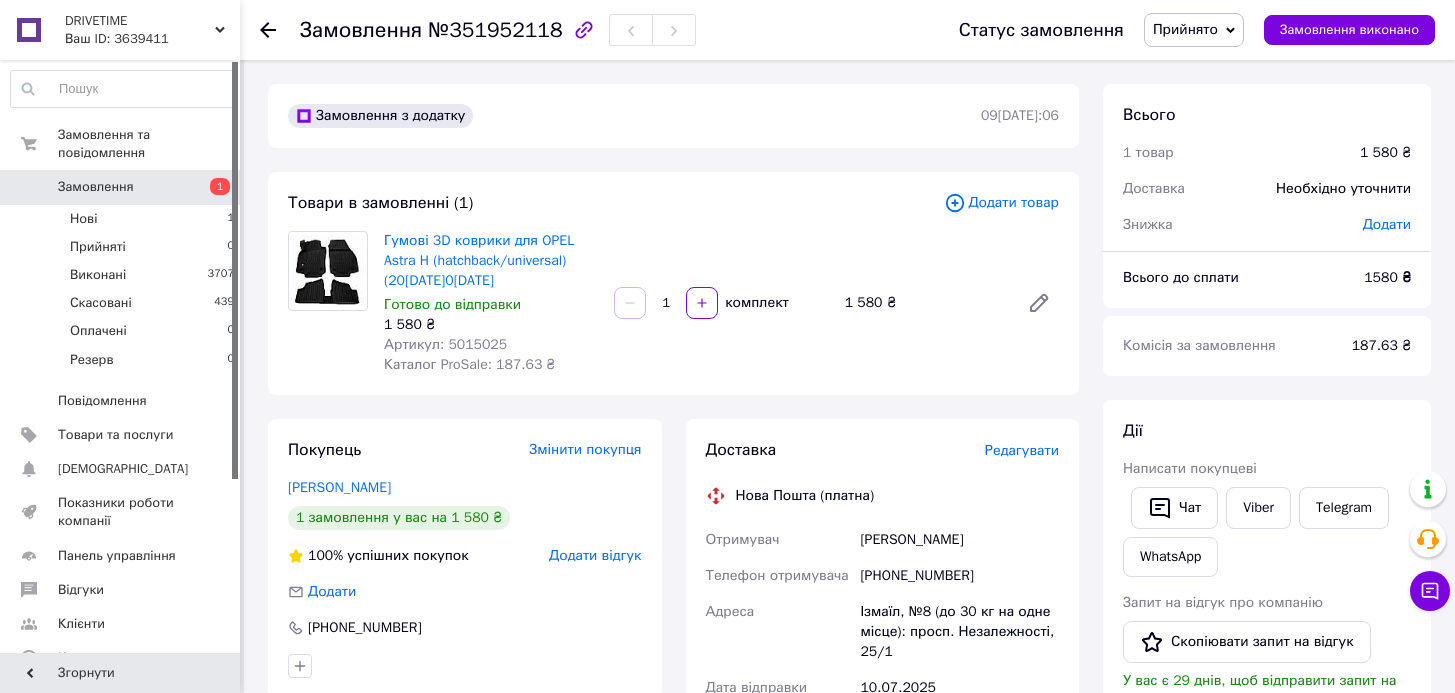 click on "Артикул: 5015025" at bounding box center [445, 344] 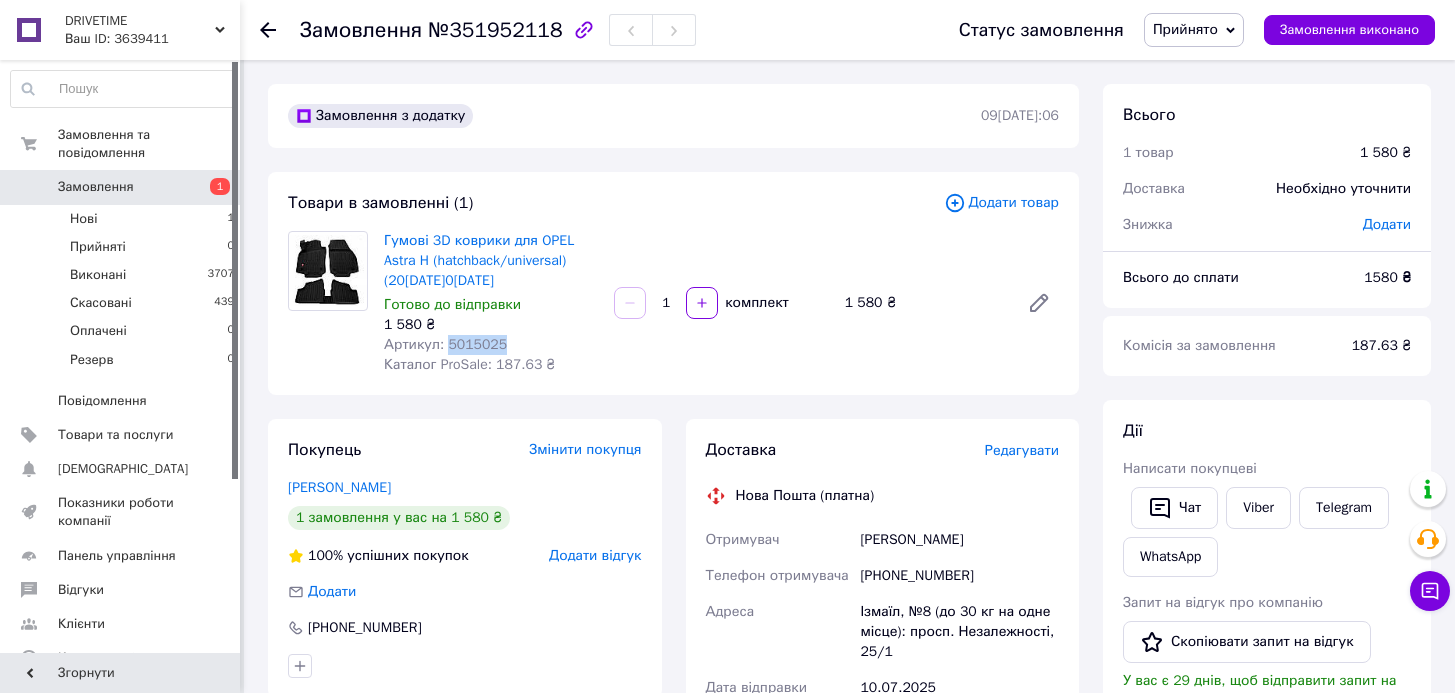 click on "Артикул: 5015025" at bounding box center [445, 344] 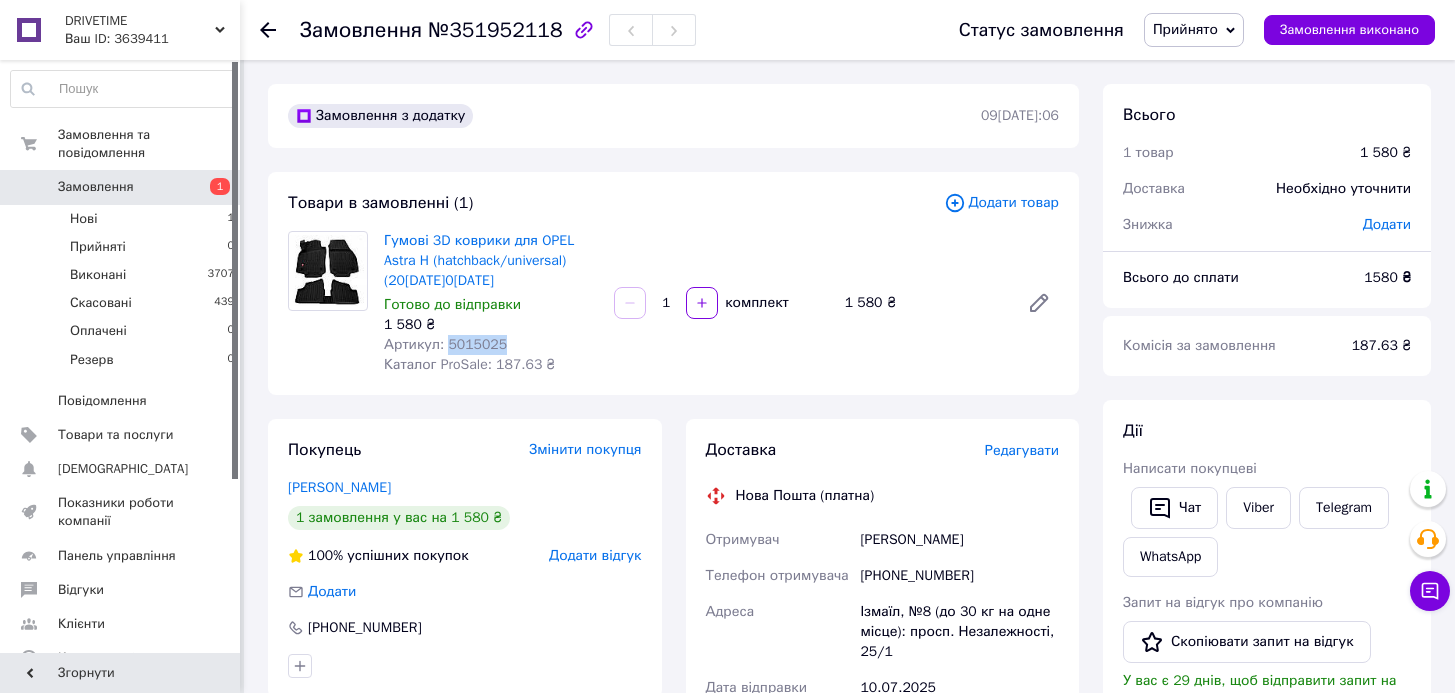 copy on "5015025" 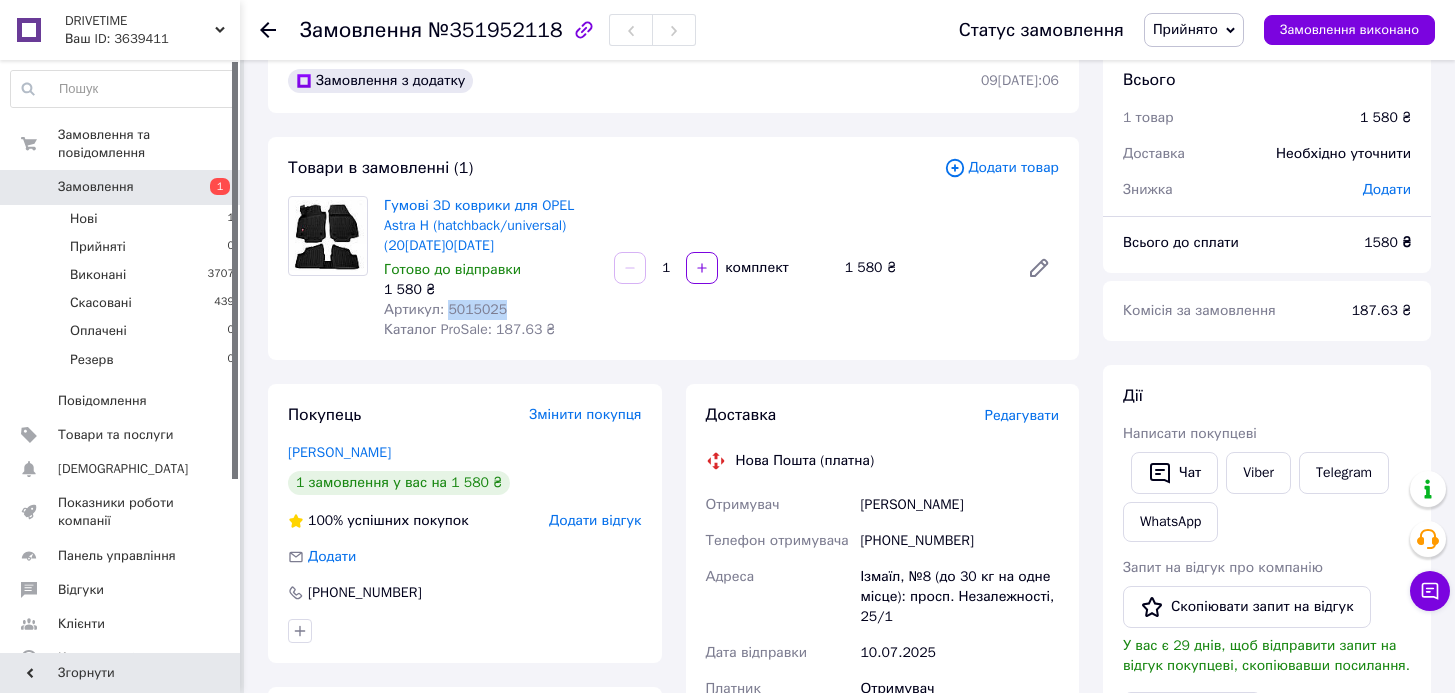 scroll, scrollTop: 0, scrollLeft: 0, axis: both 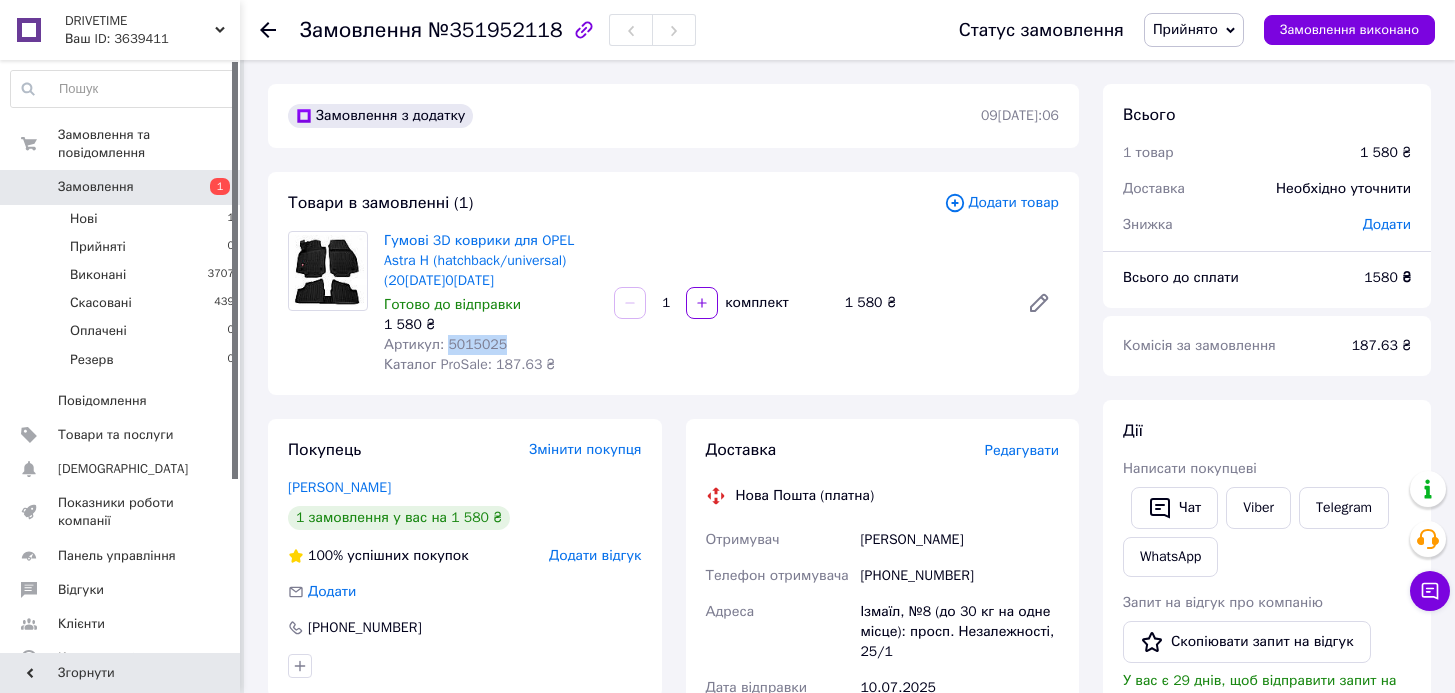 copy on "5015025" 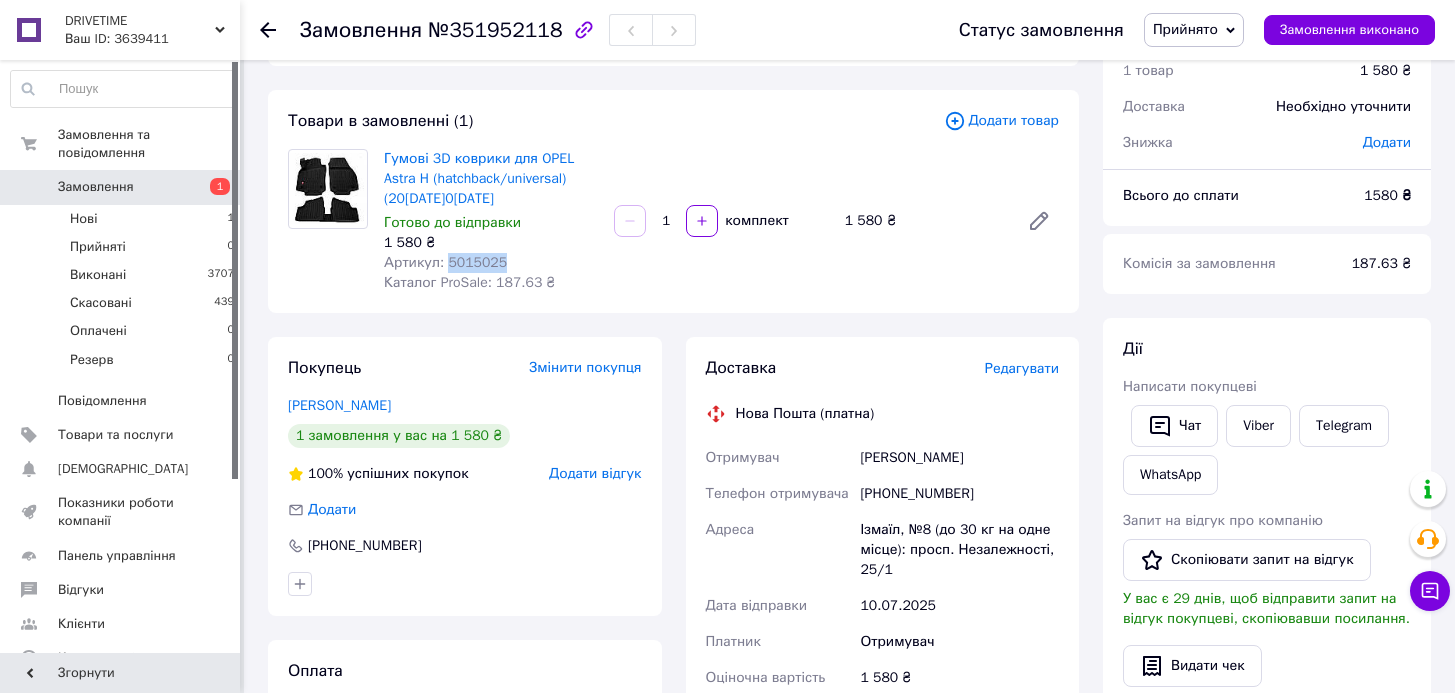 scroll, scrollTop: 93, scrollLeft: 0, axis: vertical 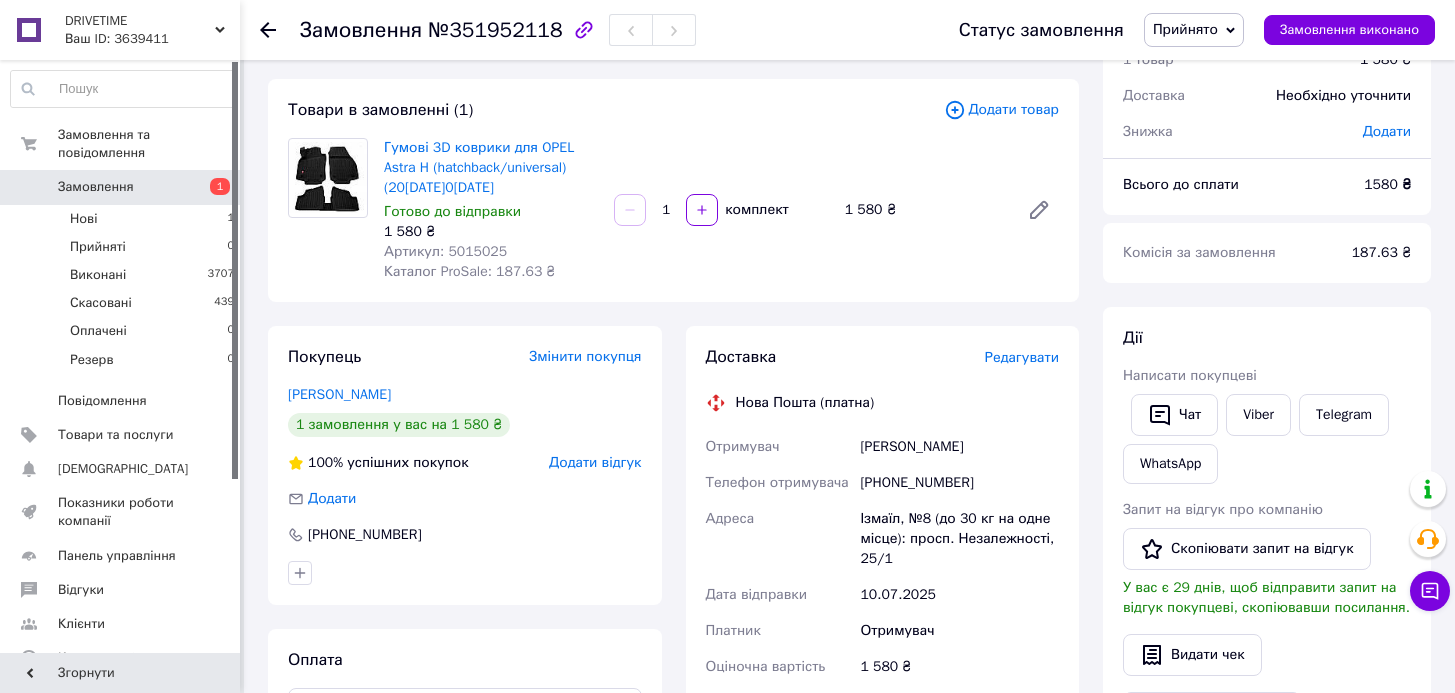 click on "Ізмаїл, №8 (до 30 кг на одне місце): просп. Незалежності, 25/1" at bounding box center [959, 539] 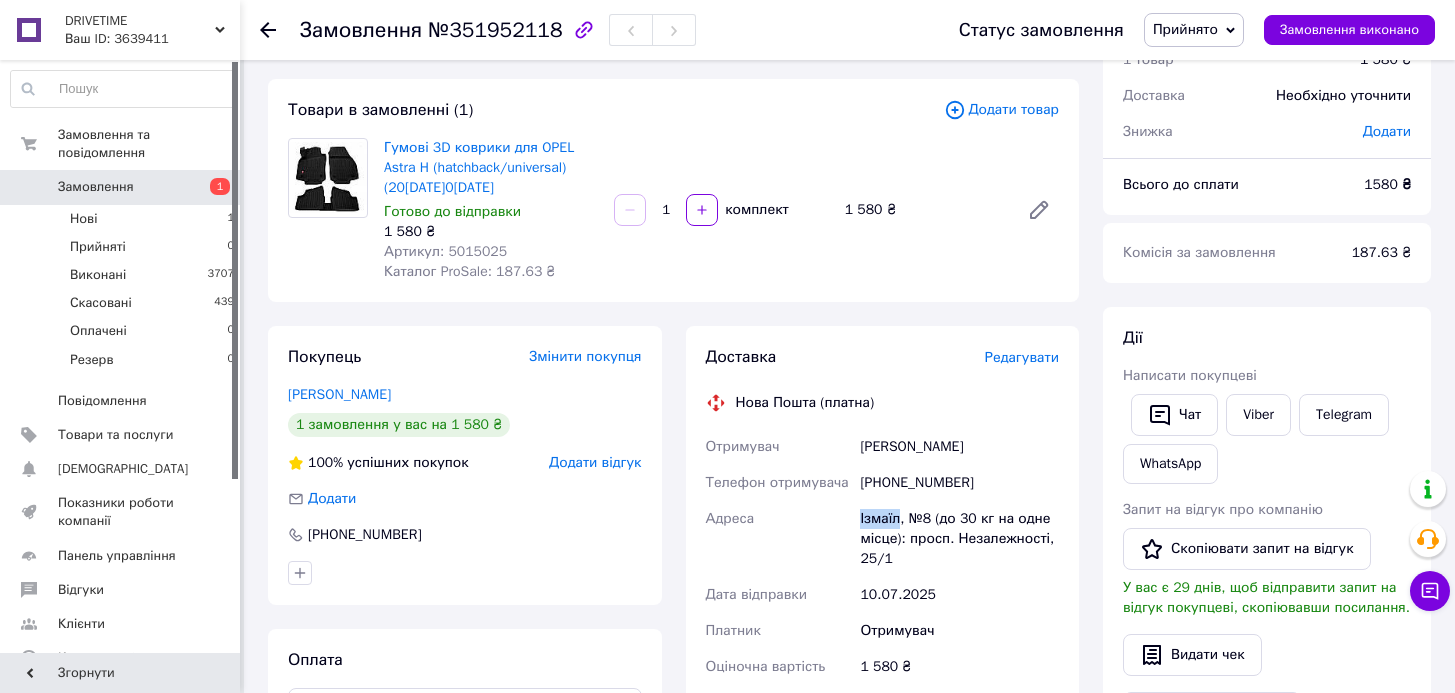 click on "Ізмаїл, №8 (до 30 кг на одне місце): просп. Незалежності, 25/1" at bounding box center [959, 539] 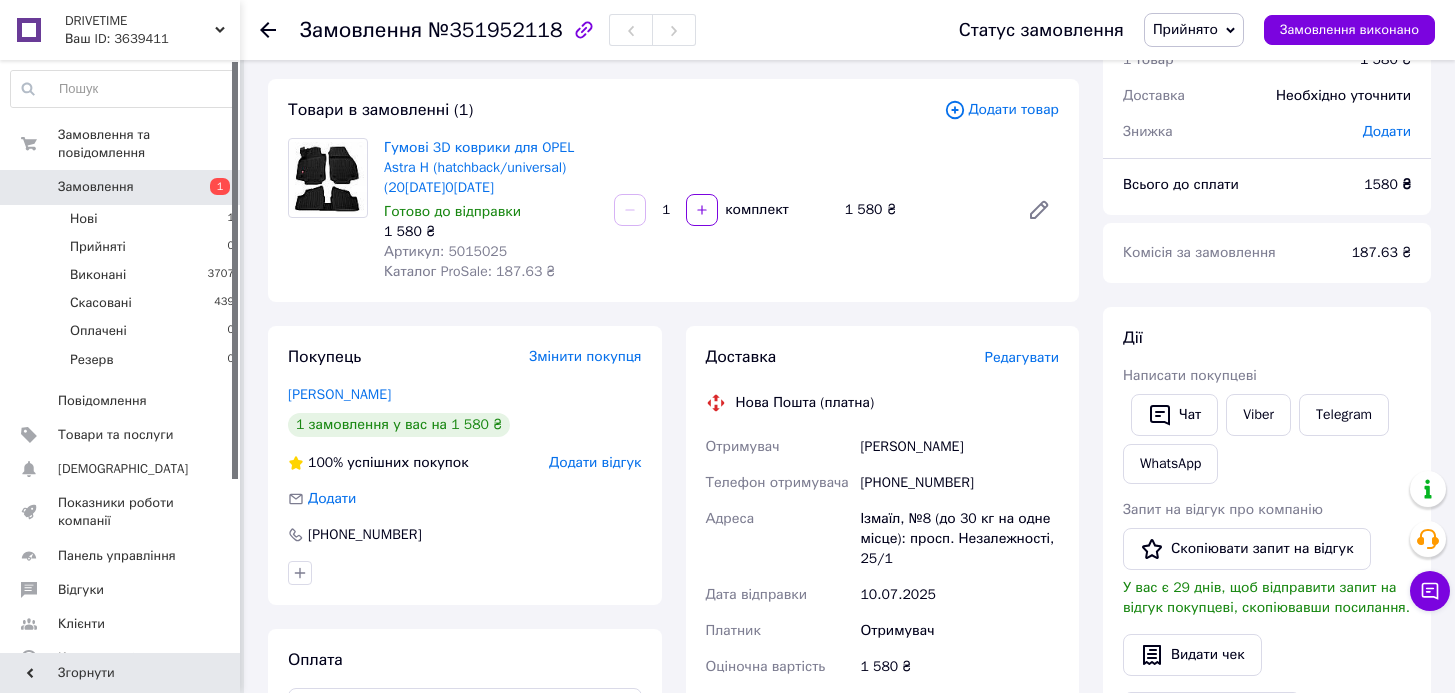 click on "Басараба Тетяна" at bounding box center [959, 447] 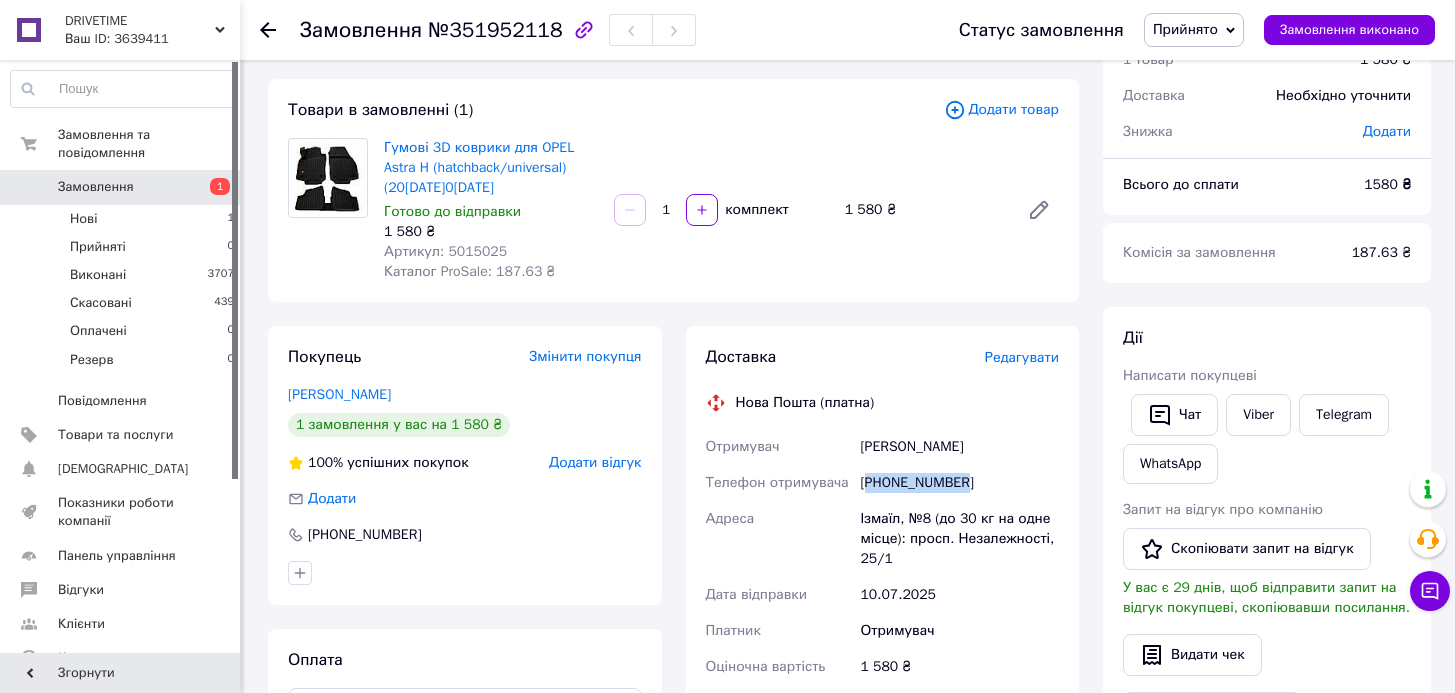 click on "+380967632192" at bounding box center [959, 483] 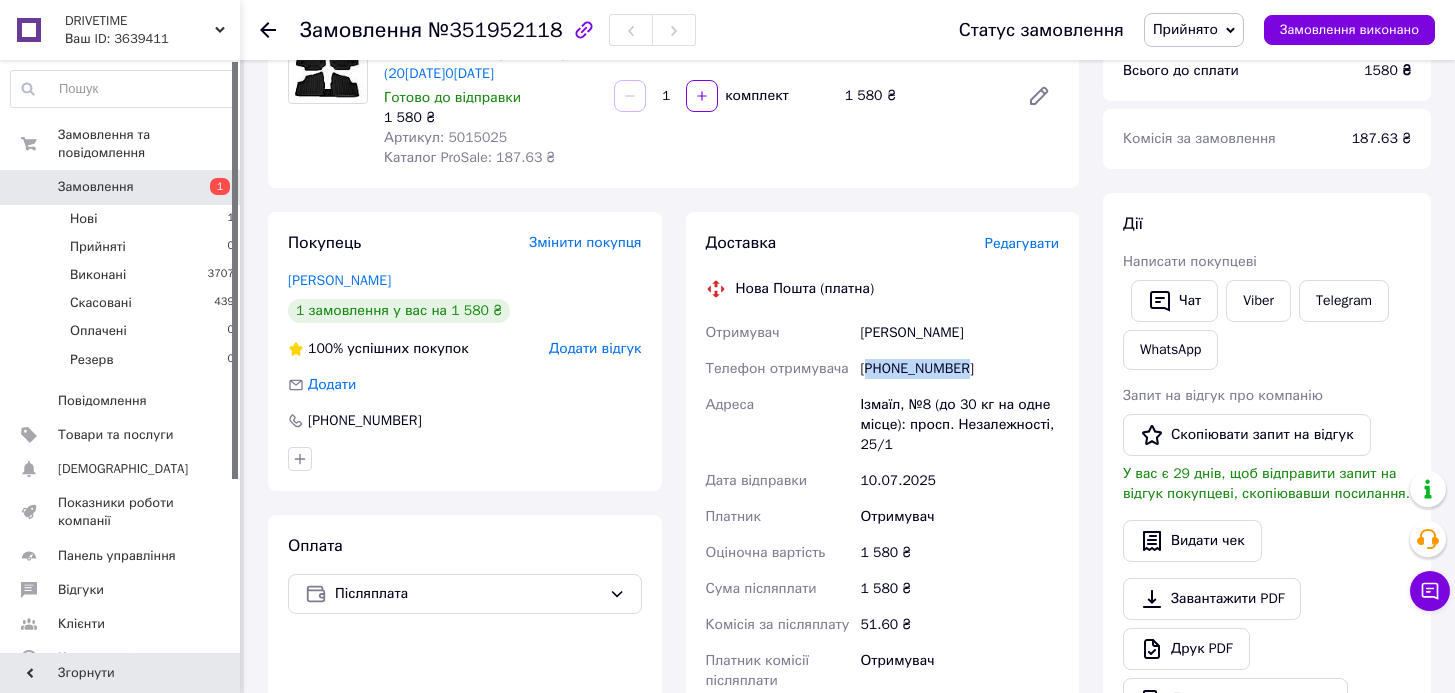 scroll, scrollTop: 491, scrollLeft: 0, axis: vertical 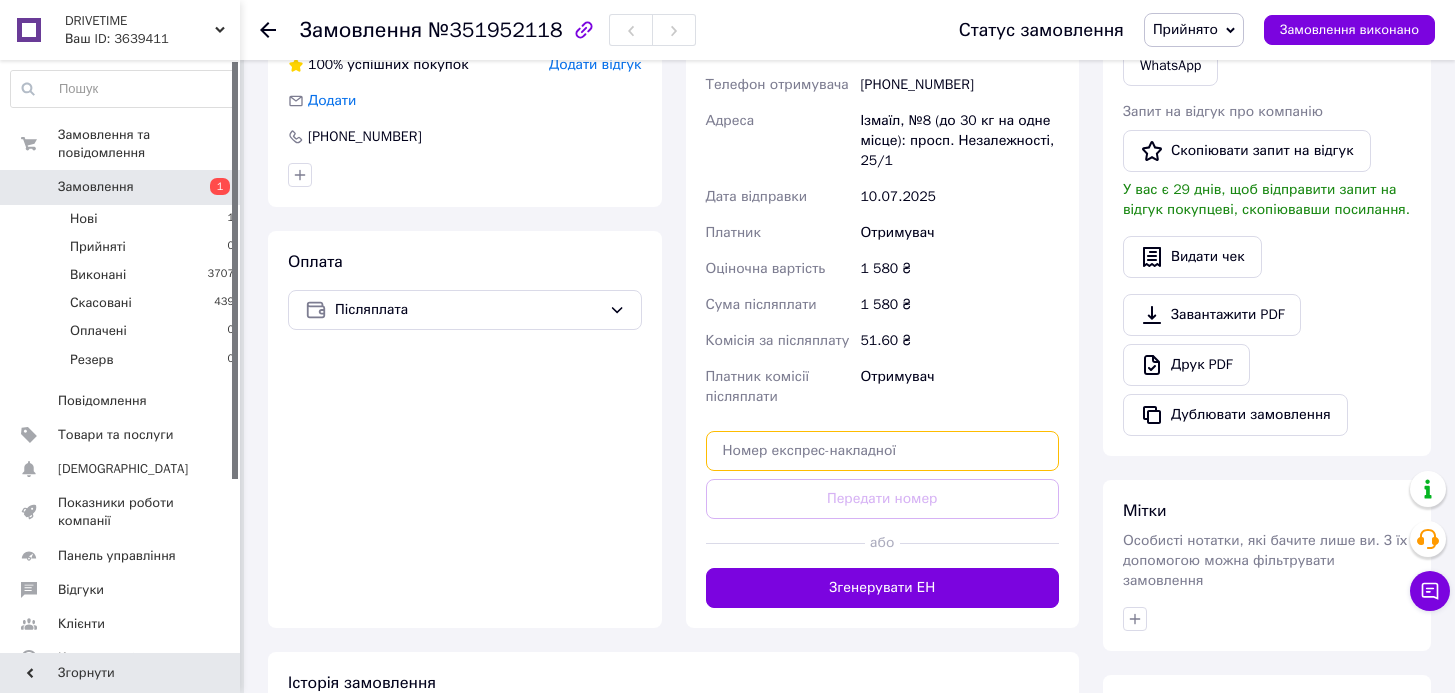 click at bounding box center (883, 451) 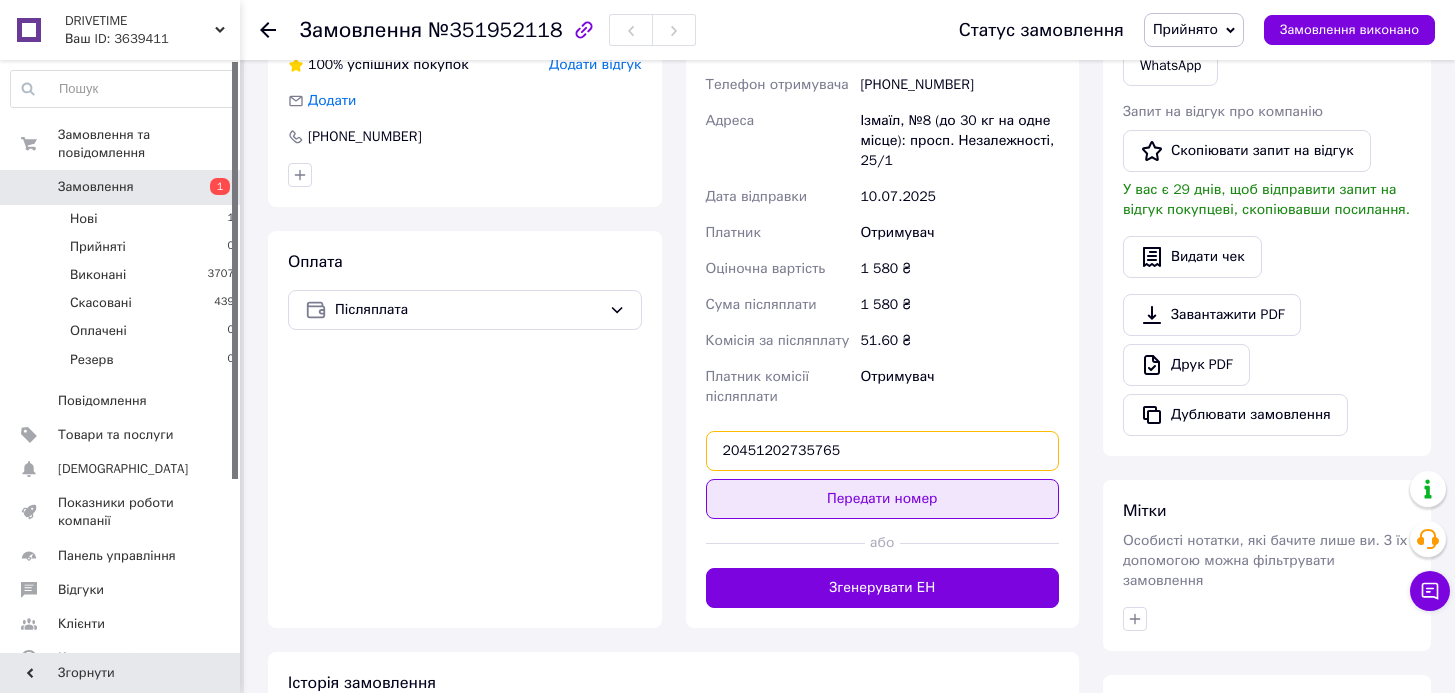 type on "20451202735765" 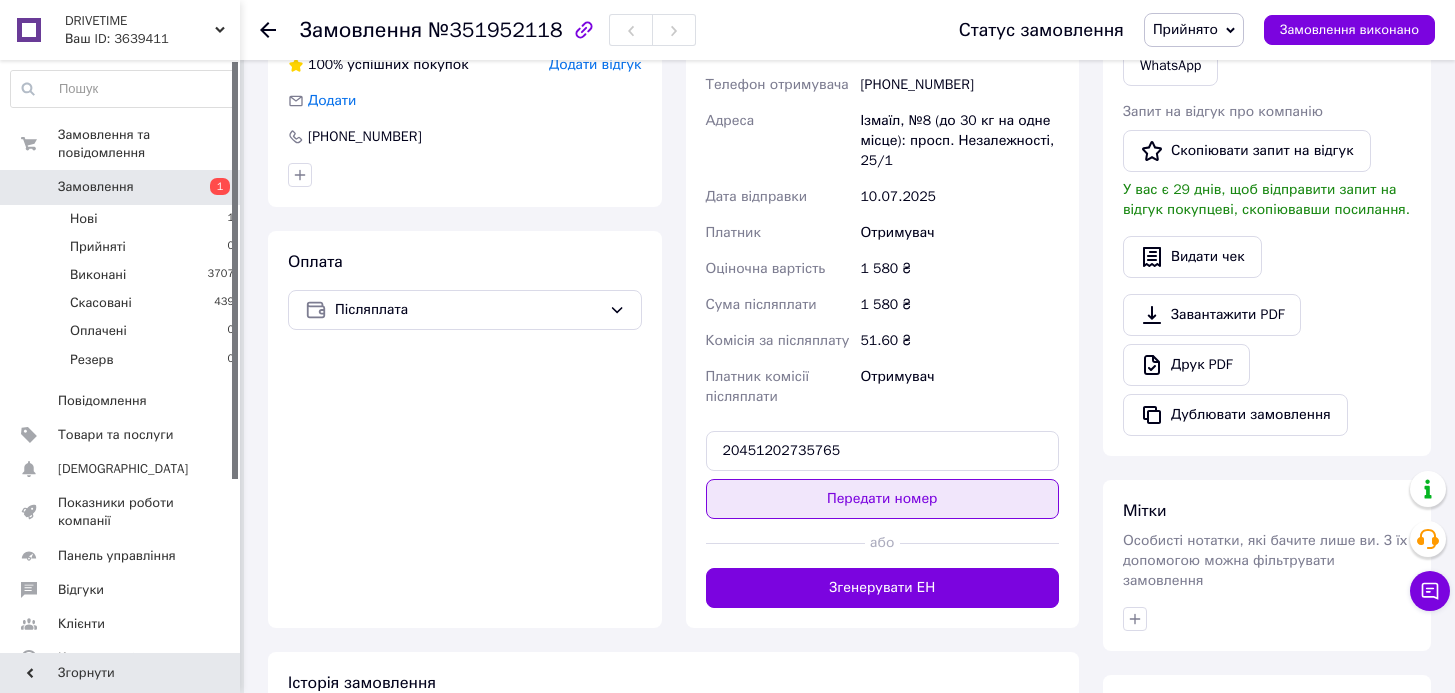 click on "Передати номер" at bounding box center (883, 499) 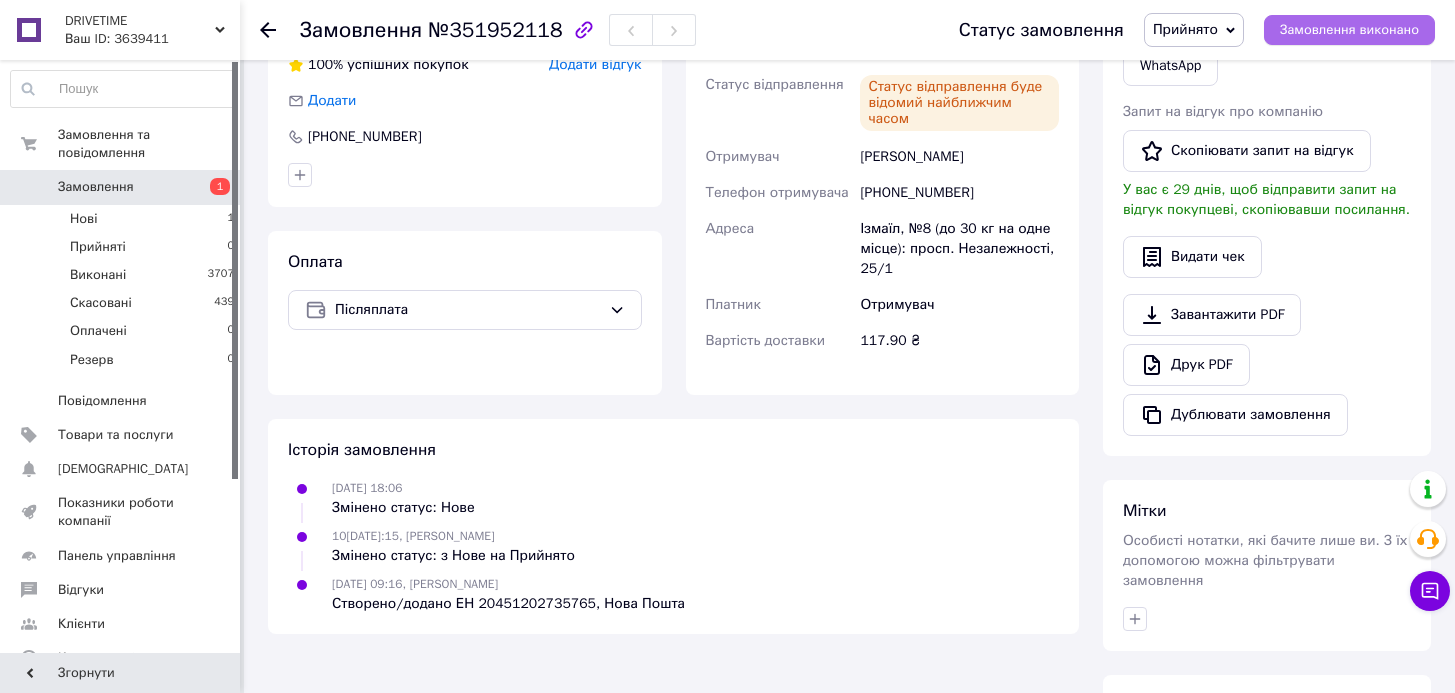 click on "Замовлення виконано" at bounding box center (1349, 30) 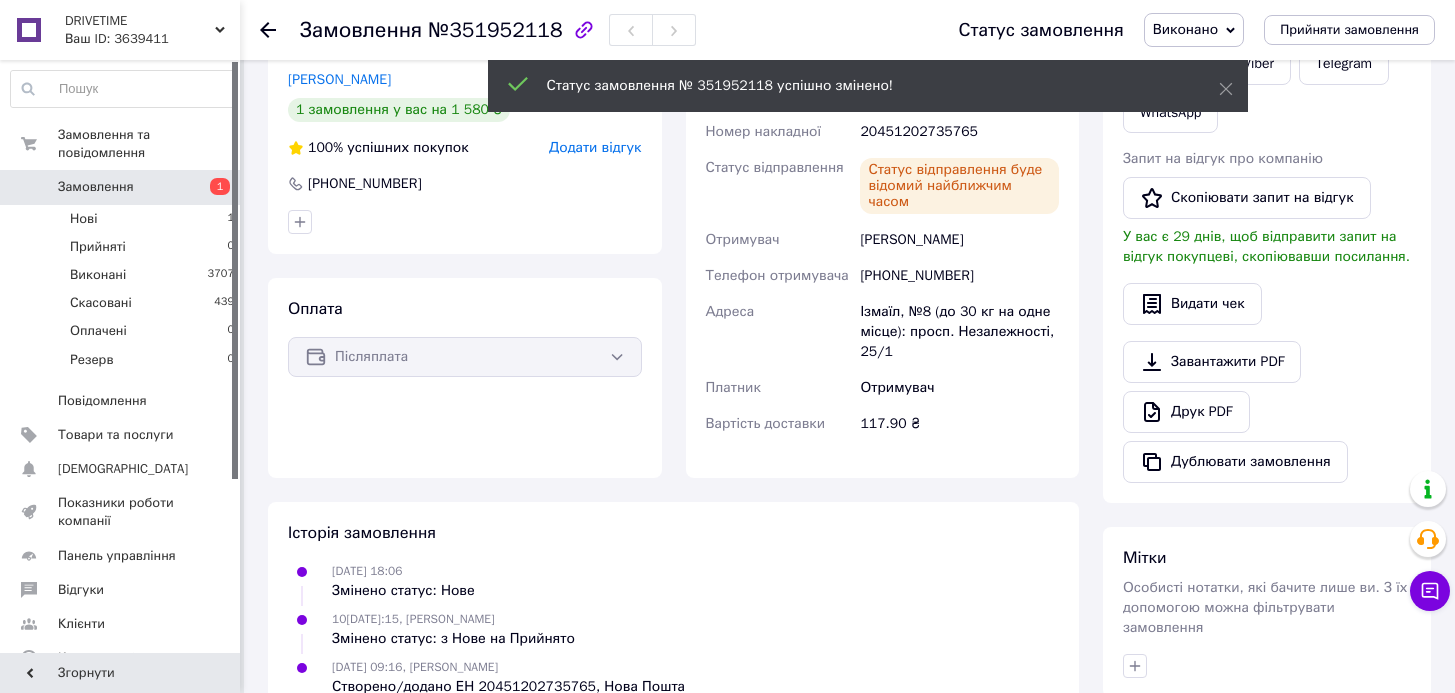 scroll, scrollTop: 0, scrollLeft: 0, axis: both 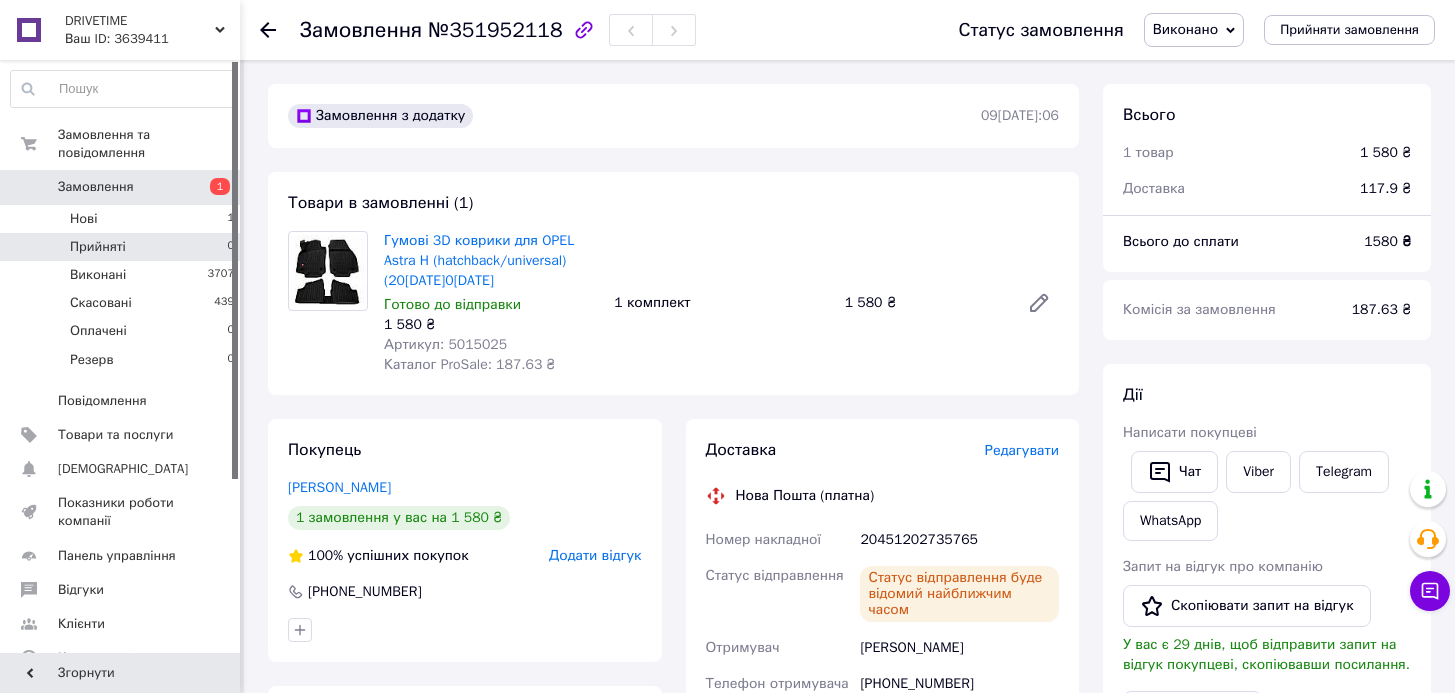 click on "Прийняті 0" at bounding box center [123, 247] 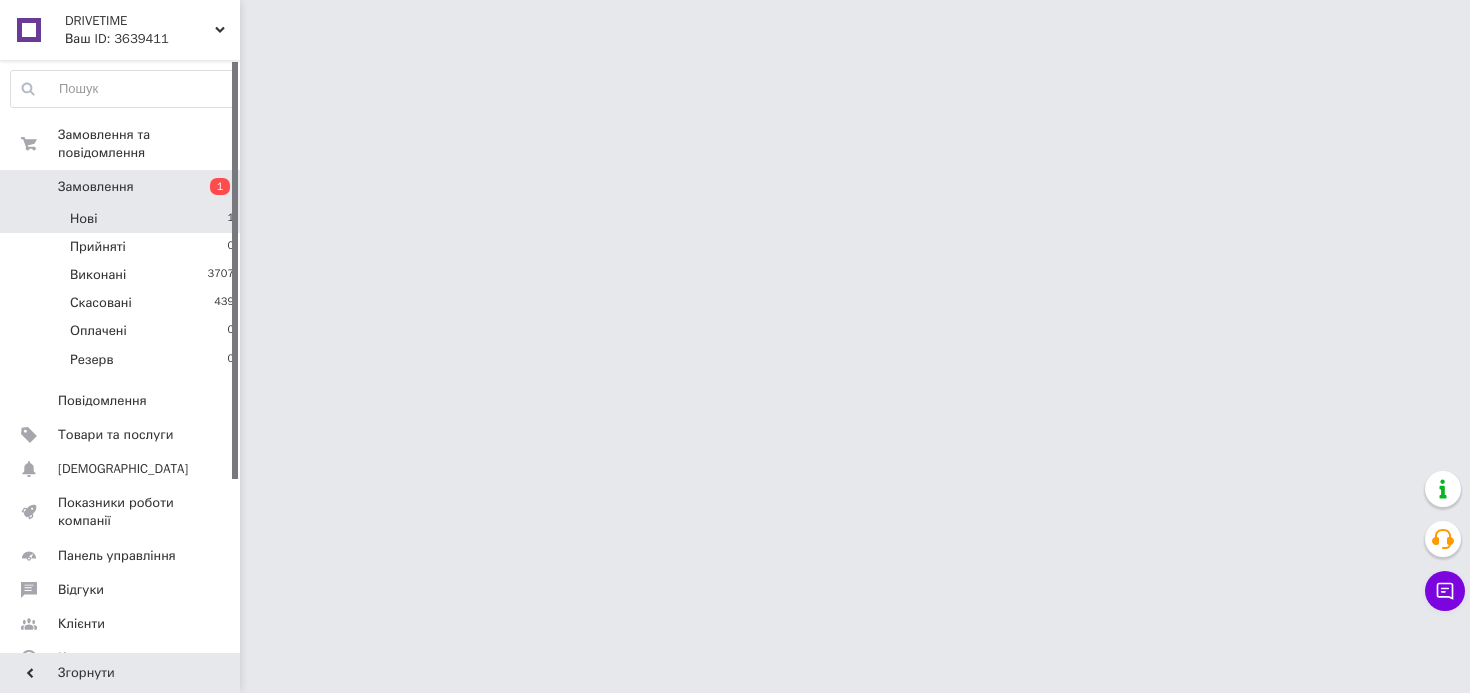 click on "Нові 1" at bounding box center (123, 219) 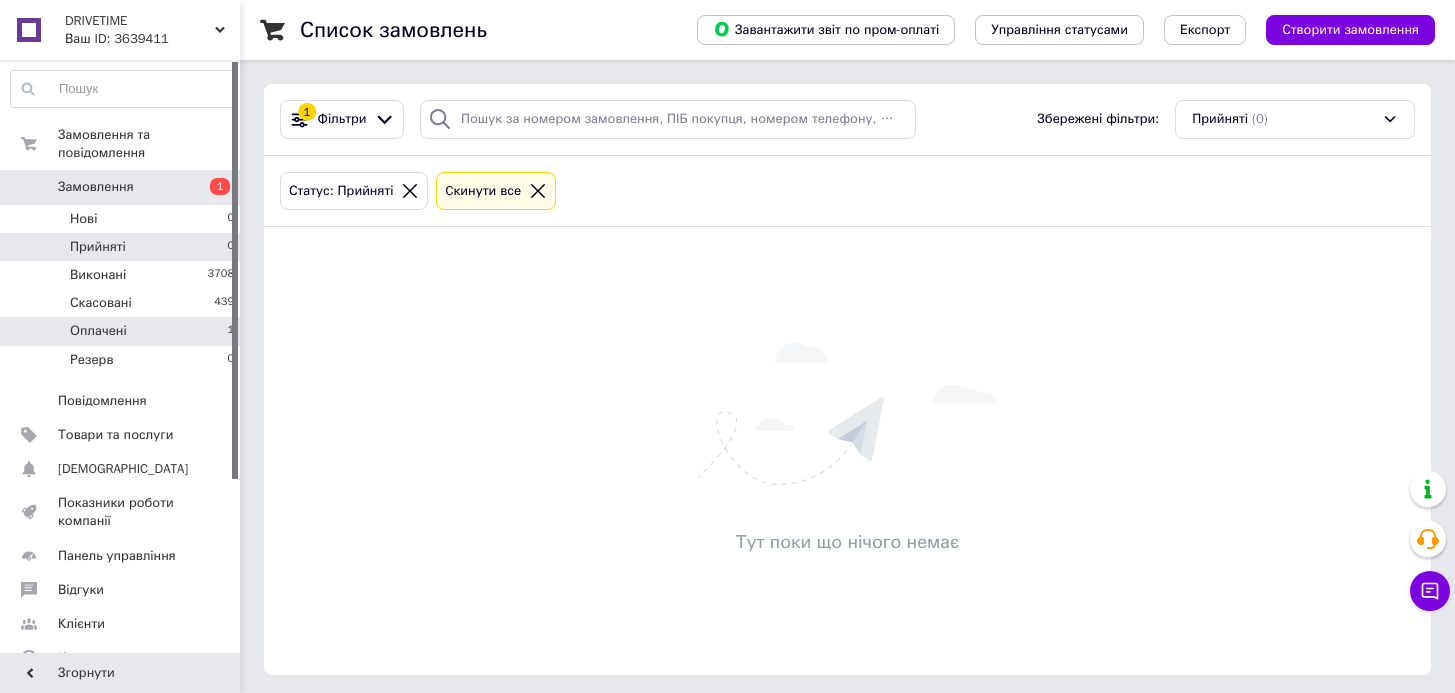 click on "Оплачені 1" at bounding box center (123, 331) 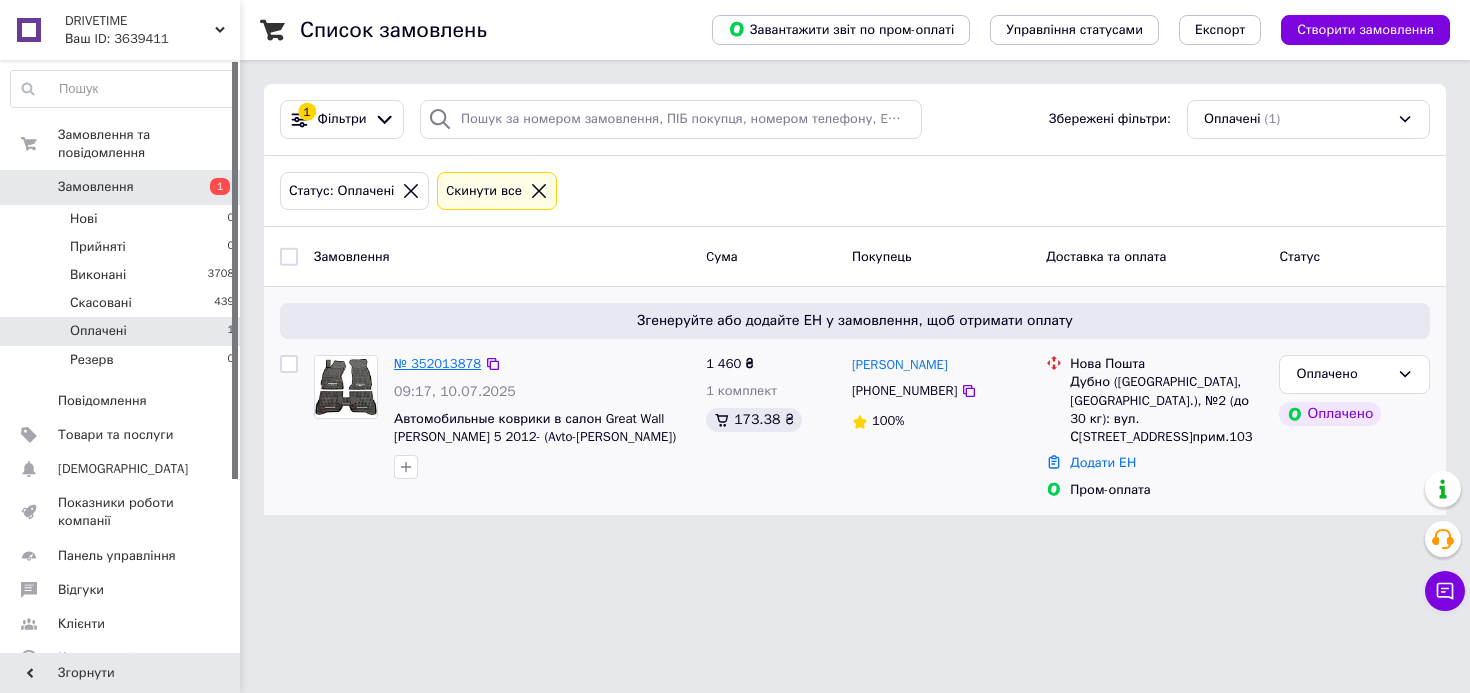 click on "№ 352013878" at bounding box center (437, 363) 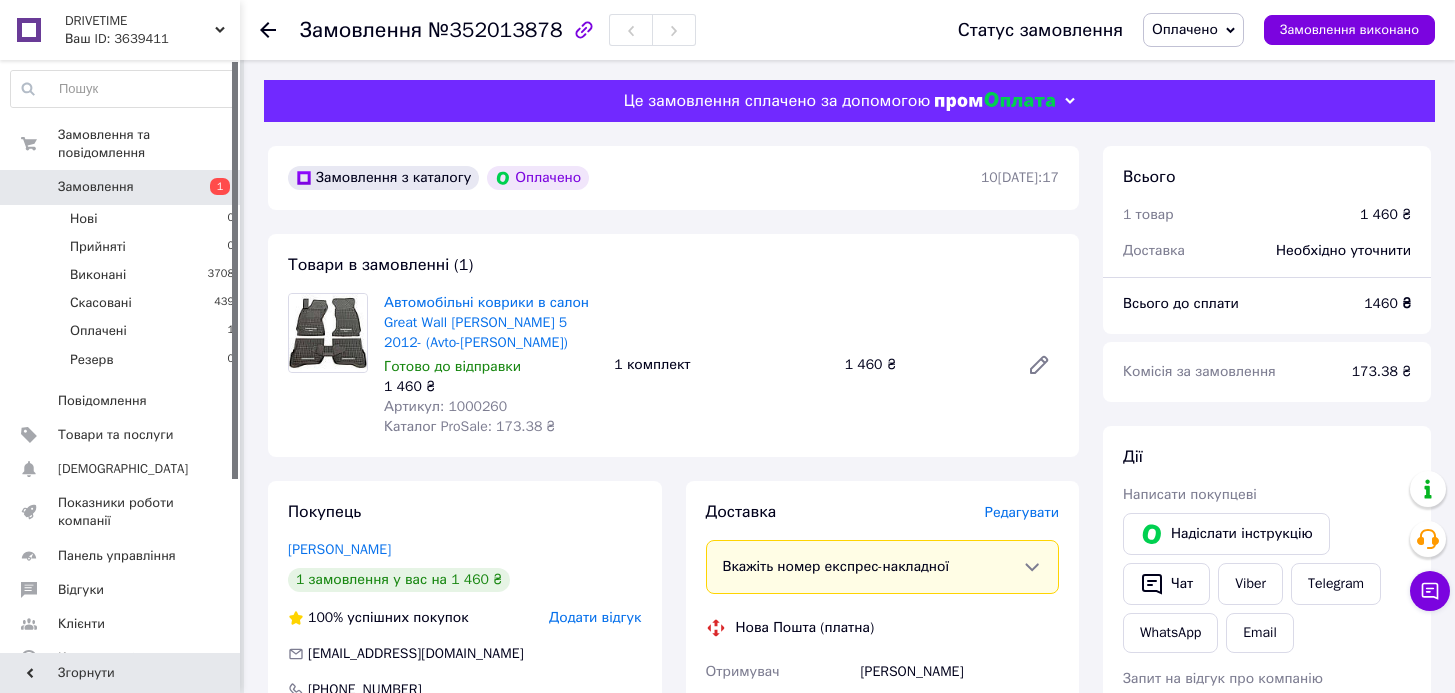 click on "Артикул: 1000260" at bounding box center (445, 406) 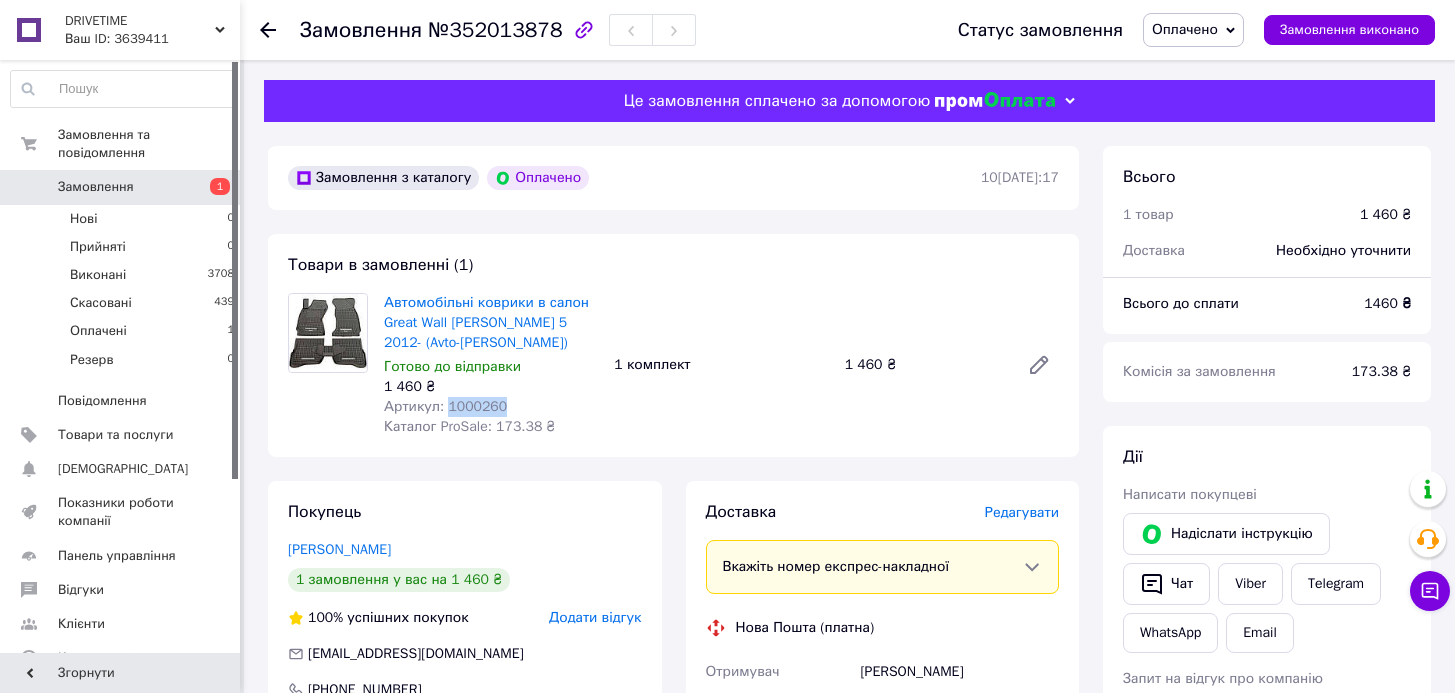 click on "Артикул: 1000260" at bounding box center [445, 406] 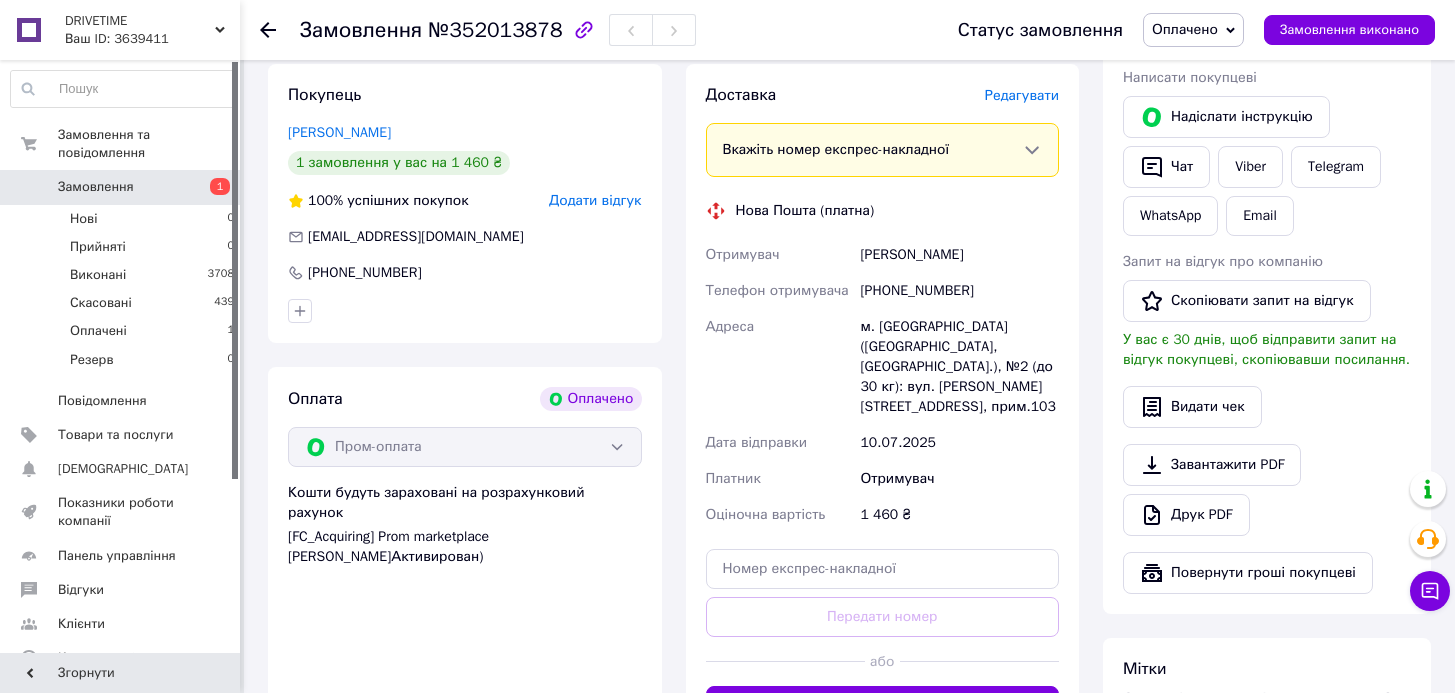 scroll, scrollTop: 552, scrollLeft: 0, axis: vertical 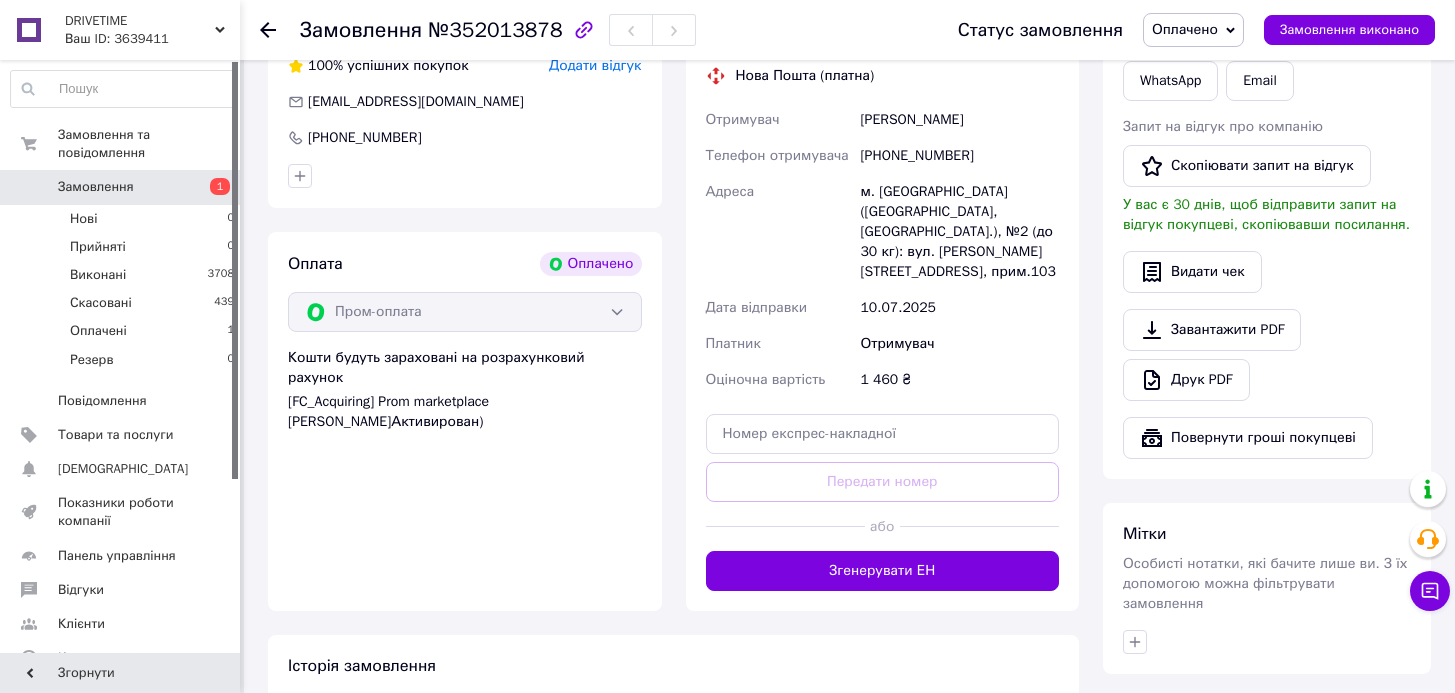 click on "м. Дубно (Рівненська обл., Дубенський р-н.), №2 (до 30 кг): вул. Скарбова, 12, прим.103" at bounding box center [959, 232] 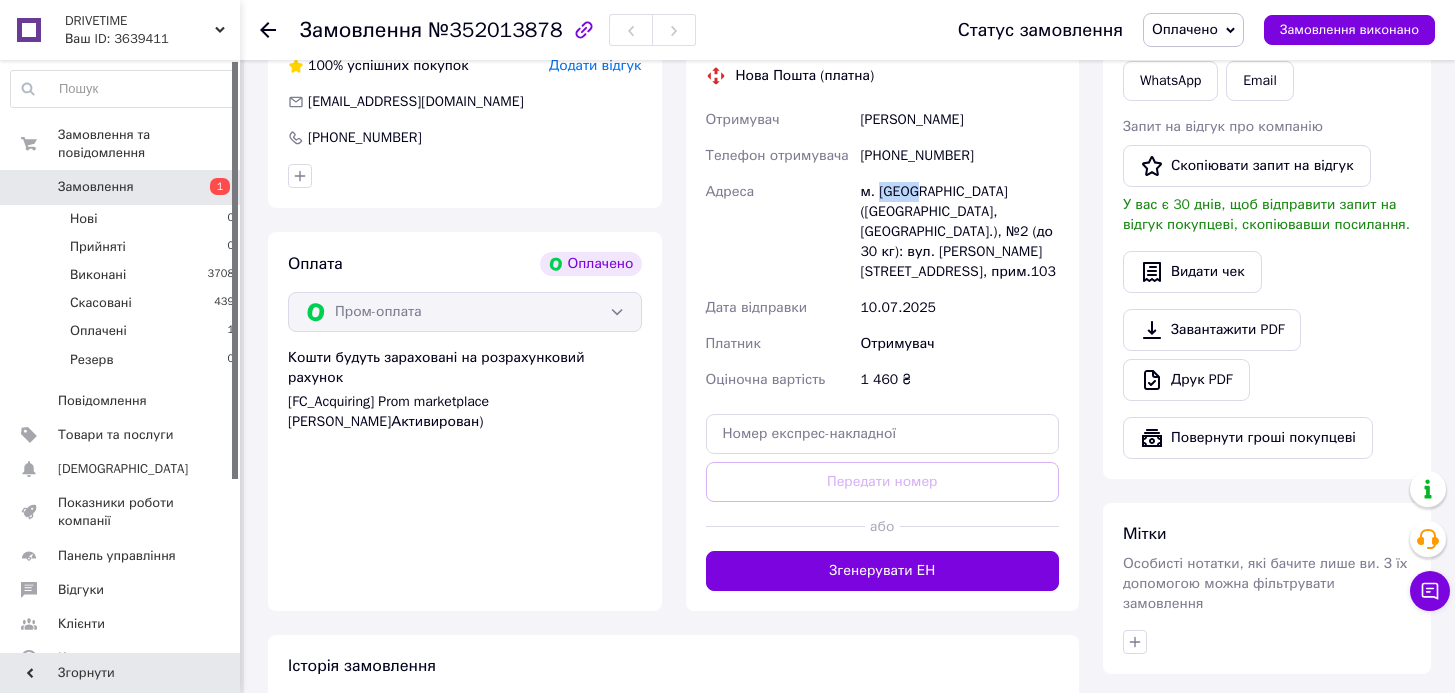 click on "м. Дубно (Рівненська обл., Дубенський р-н.), №2 (до 30 кг): вул. Скарбова, 12, прим.103" at bounding box center (959, 232) 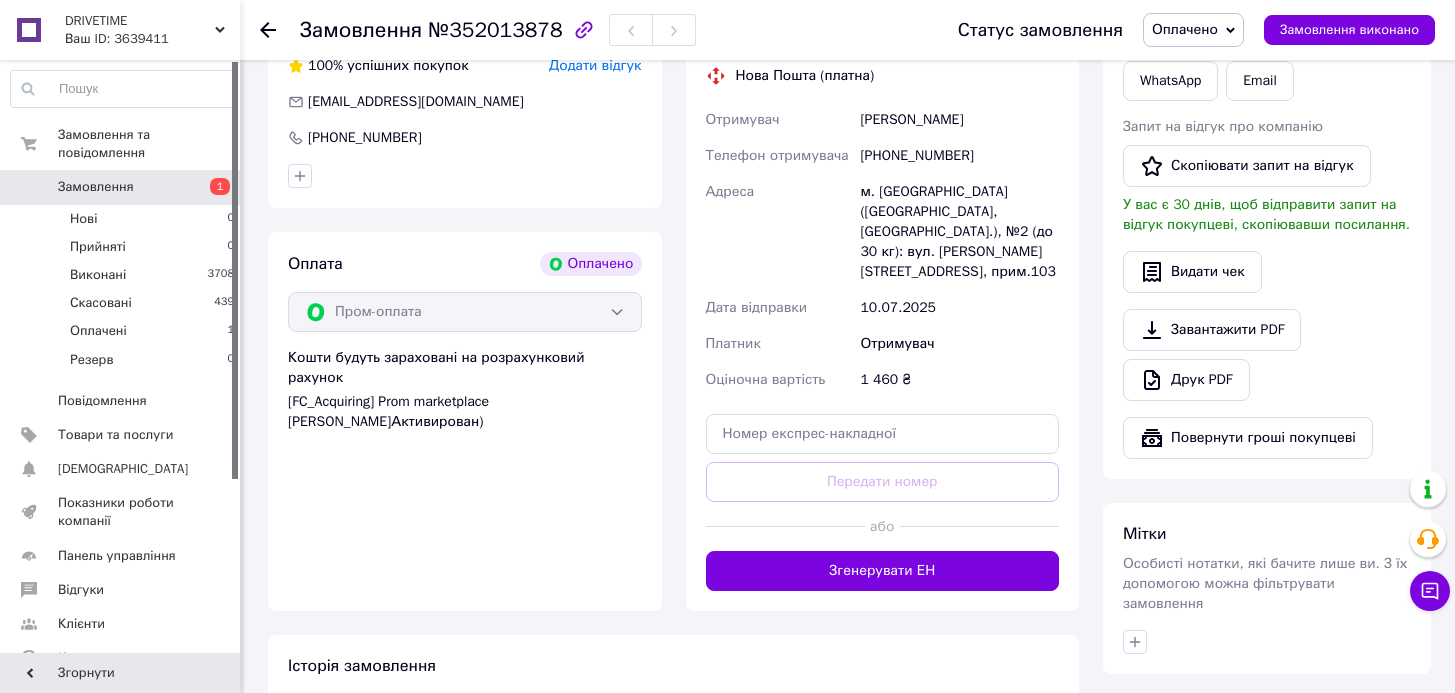 click on "Кислица Александр" at bounding box center [959, 120] 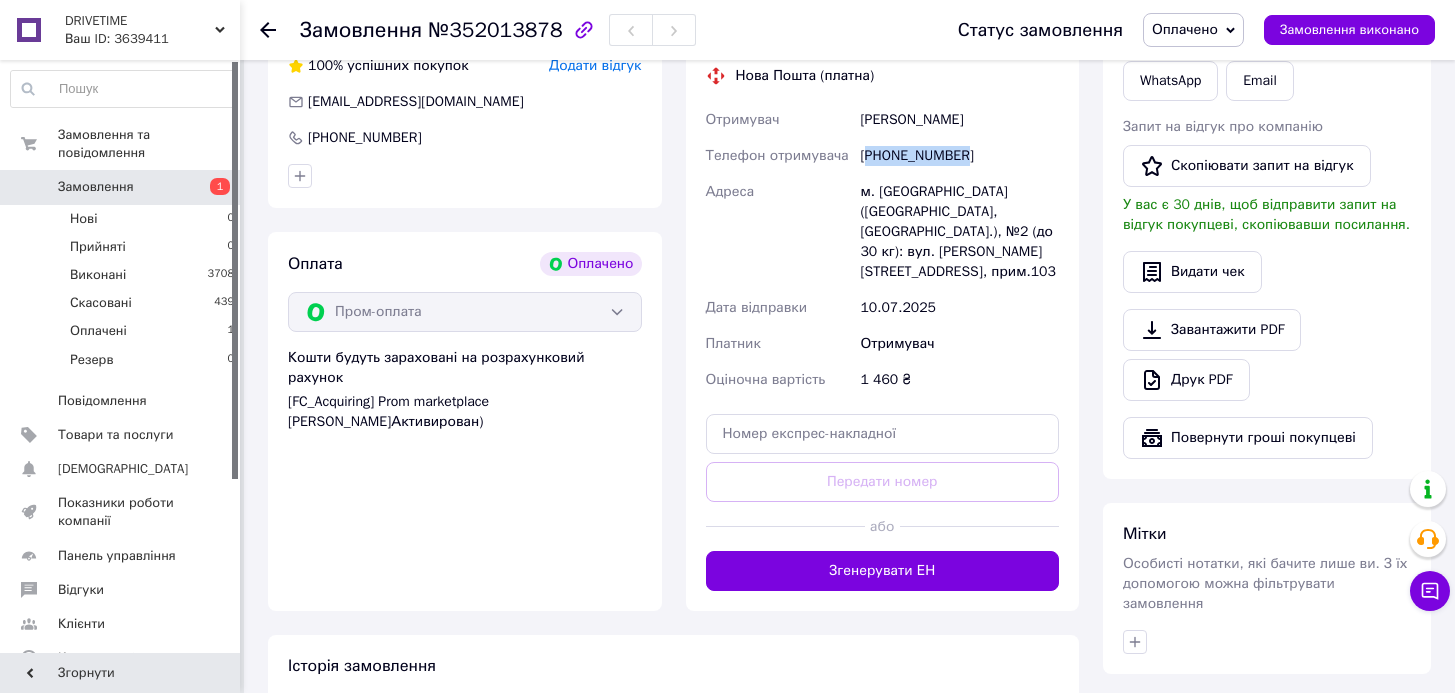 click on "+380951960072" at bounding box center [959, 156] 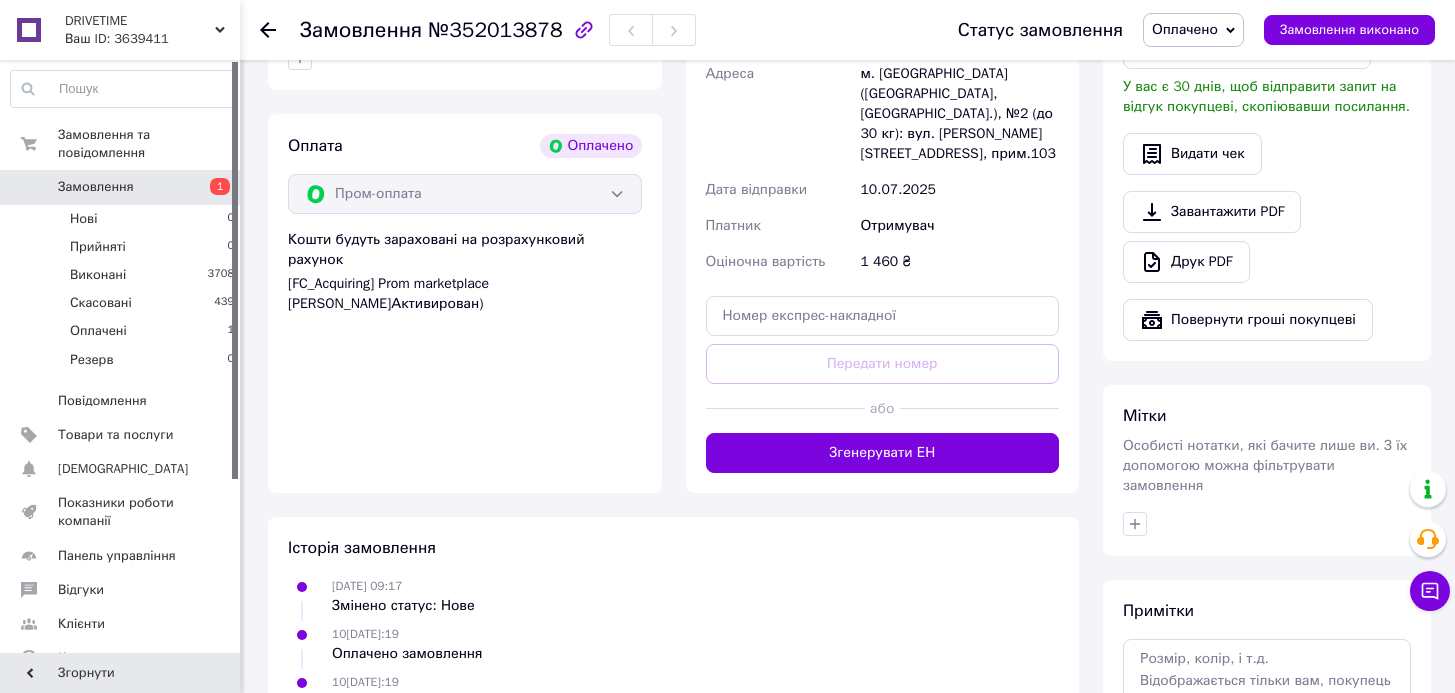 scroll, scrollTop: 682, scrollLeft: 0, axis: vertical 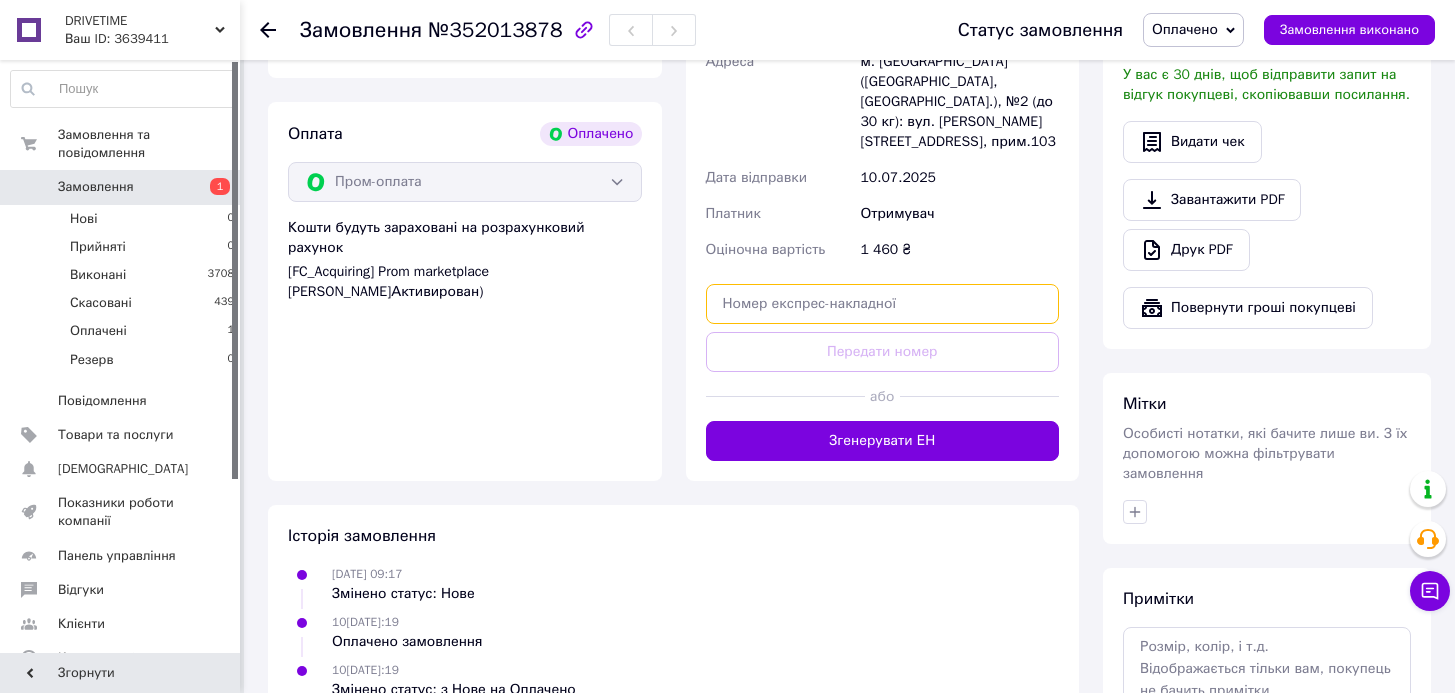 click at bounding box center (883, 304) 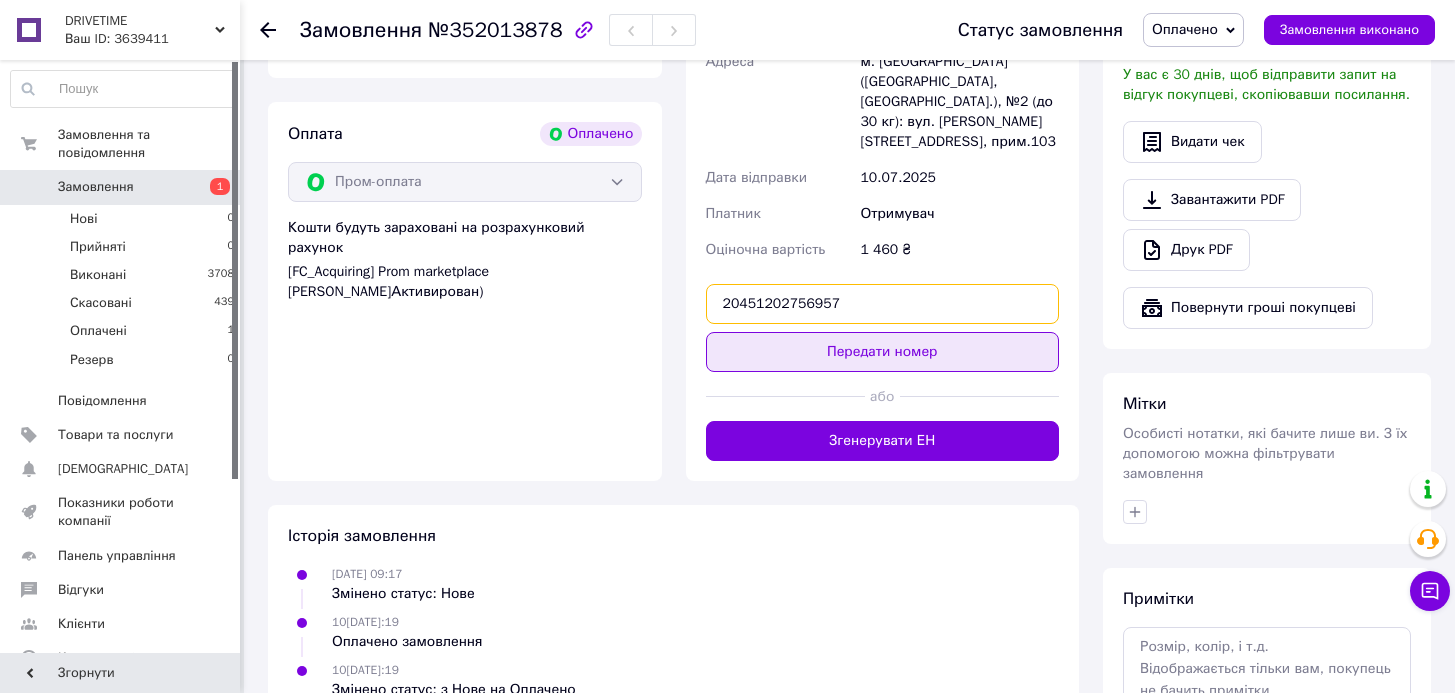 type on "20451202756957" 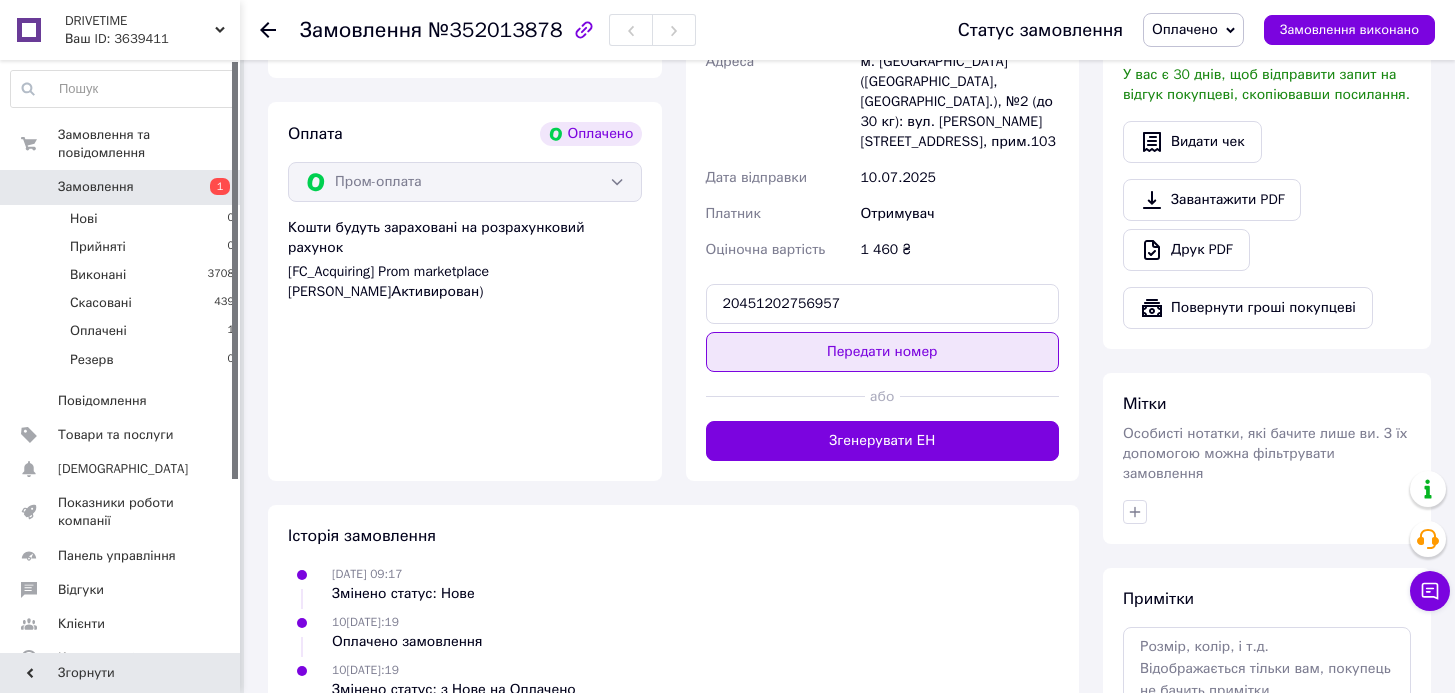 click on "Передати номер" at bounding box center (883, 352) 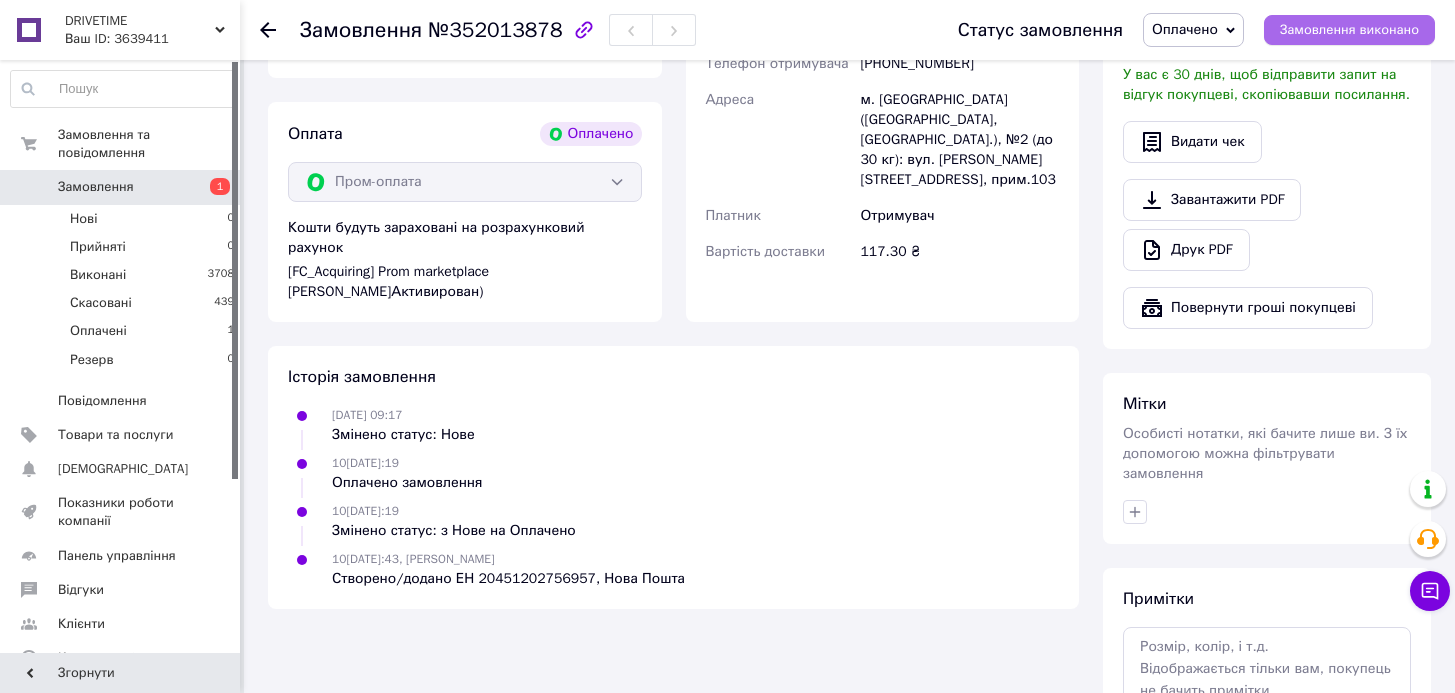 drag, startPoint x: 1307, startPoint y: 27, endPoint x: 1304, endPoint y: 41, distance: 14.3178215 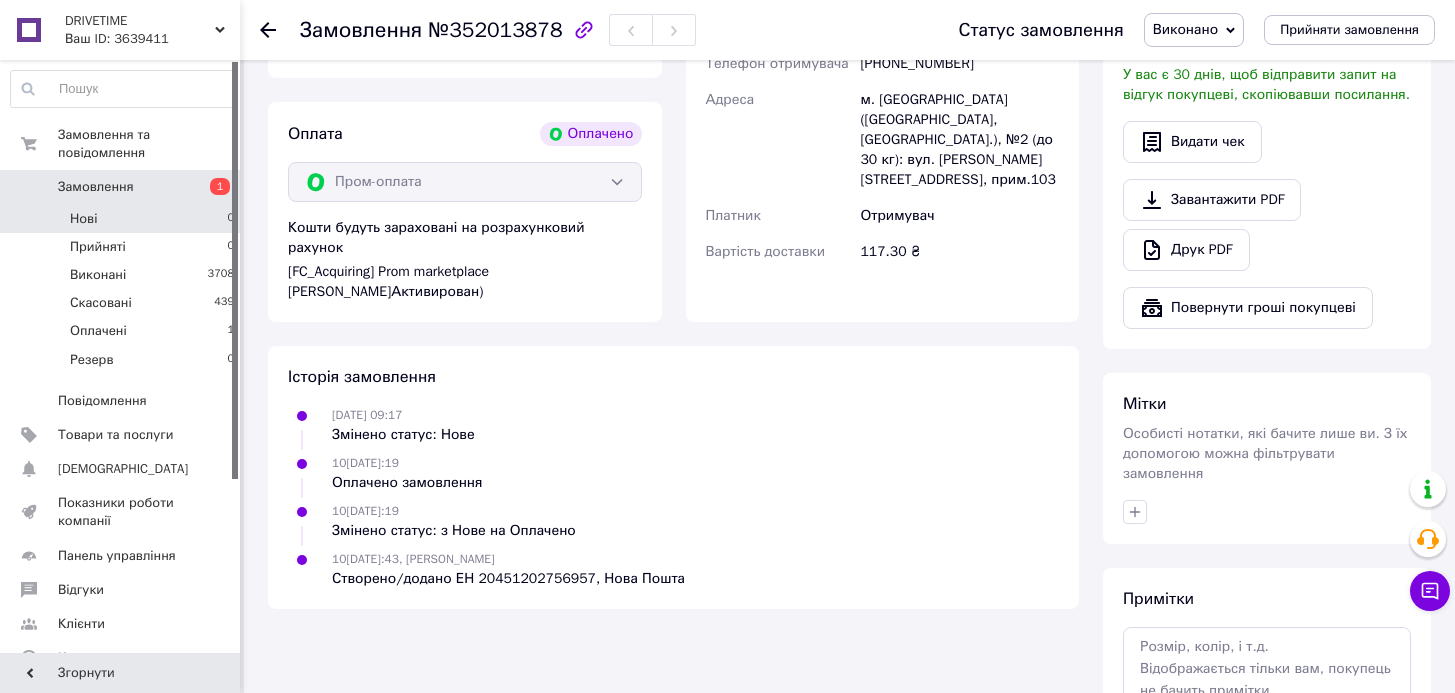 click on "Нові 0" at bounding box center [123, 219] 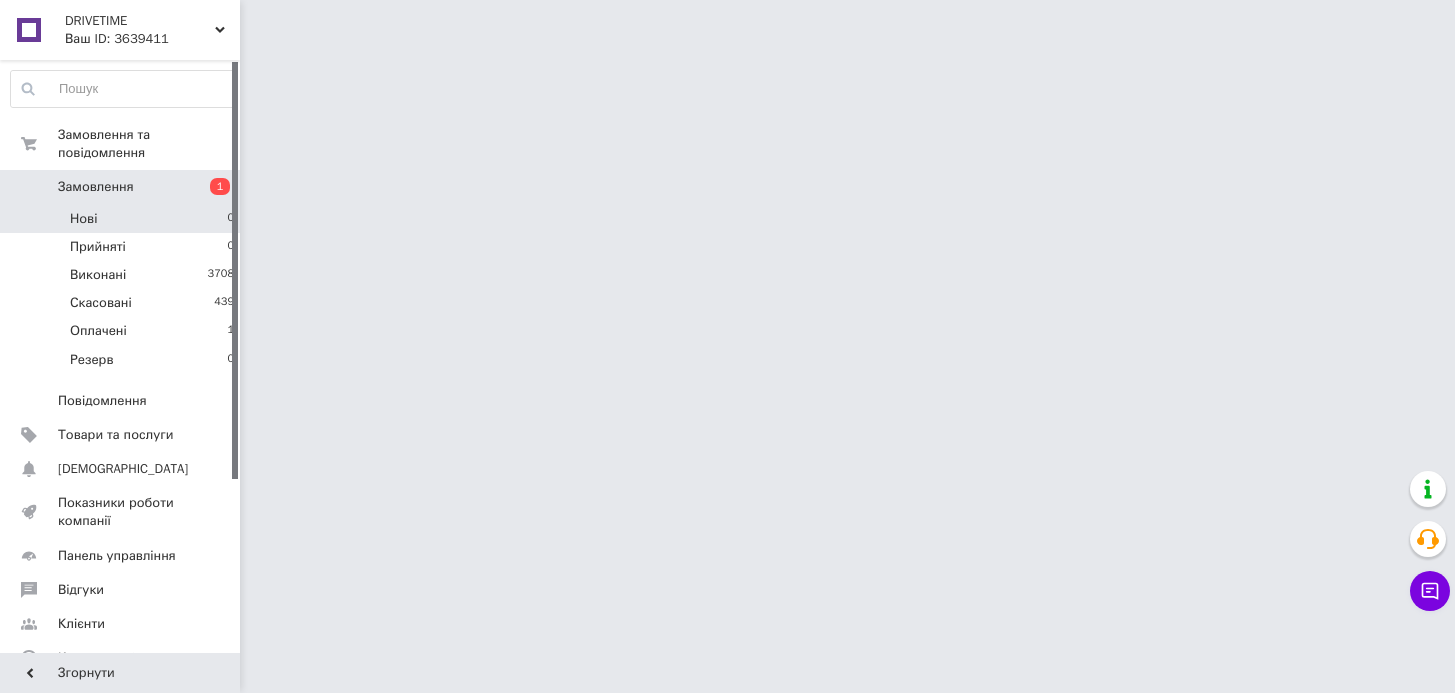 scroll, scrollTop: 0, scrollLeft: 0, axis: both 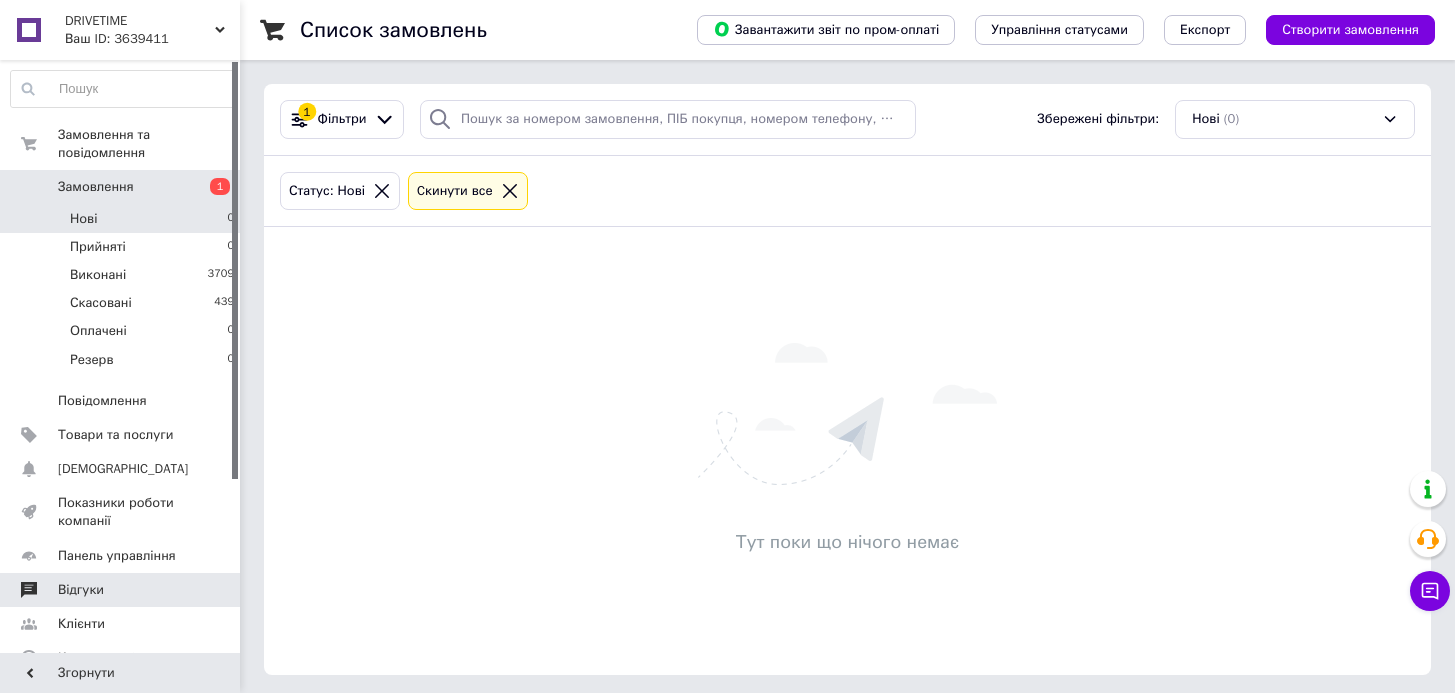 click on "Відгуки" at bounding box center [121, 590] 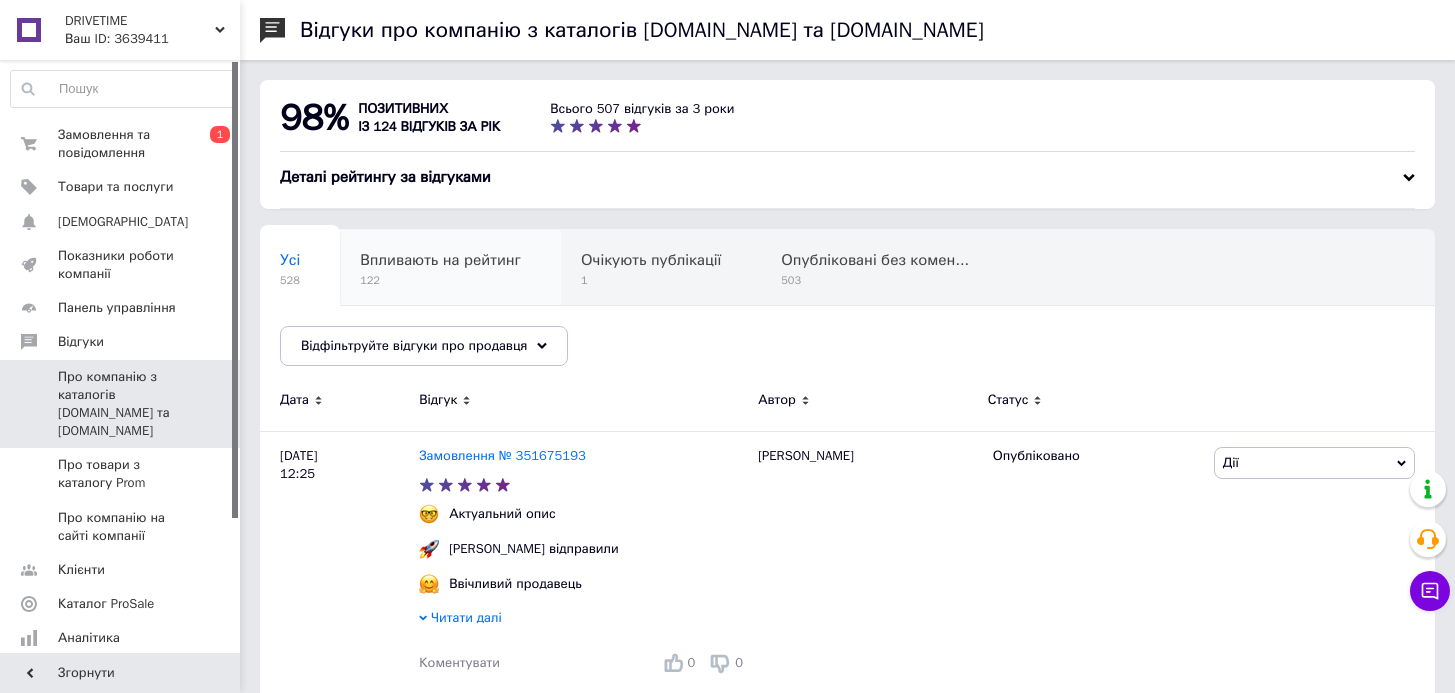 click on "Впливають на рейтинг 122" at bounding box center (450, 268) 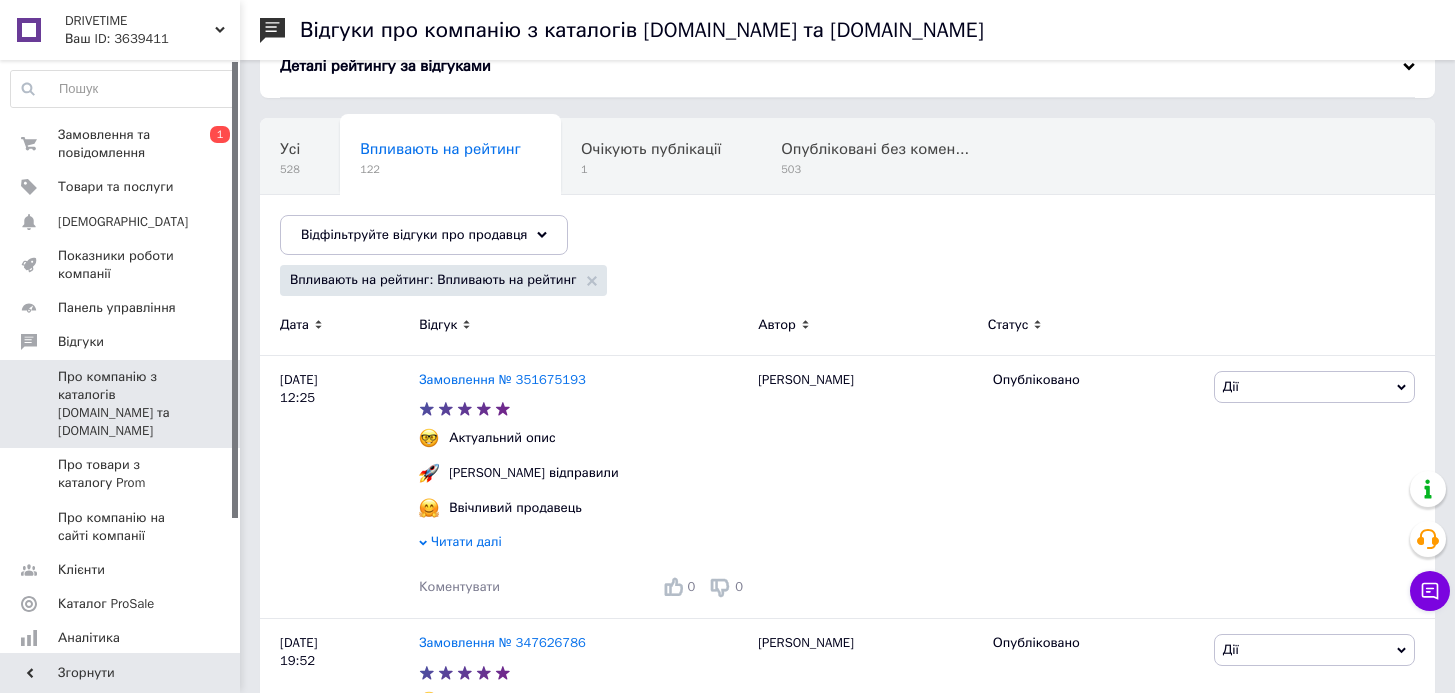 scroll, scrollTop: 119, scrollLeft: 0, axis: vertical 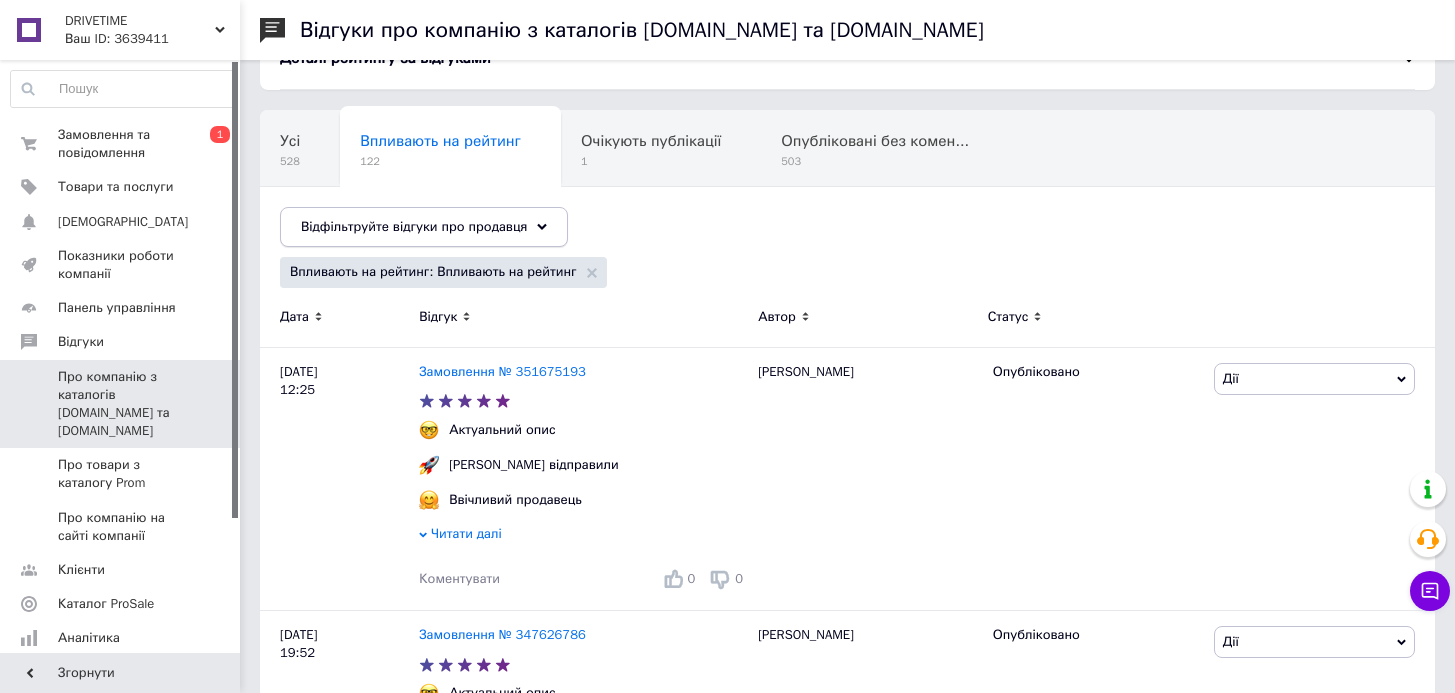 click on "Відфільтруйте відгуки про продавця" at bounding box center (414, 226) 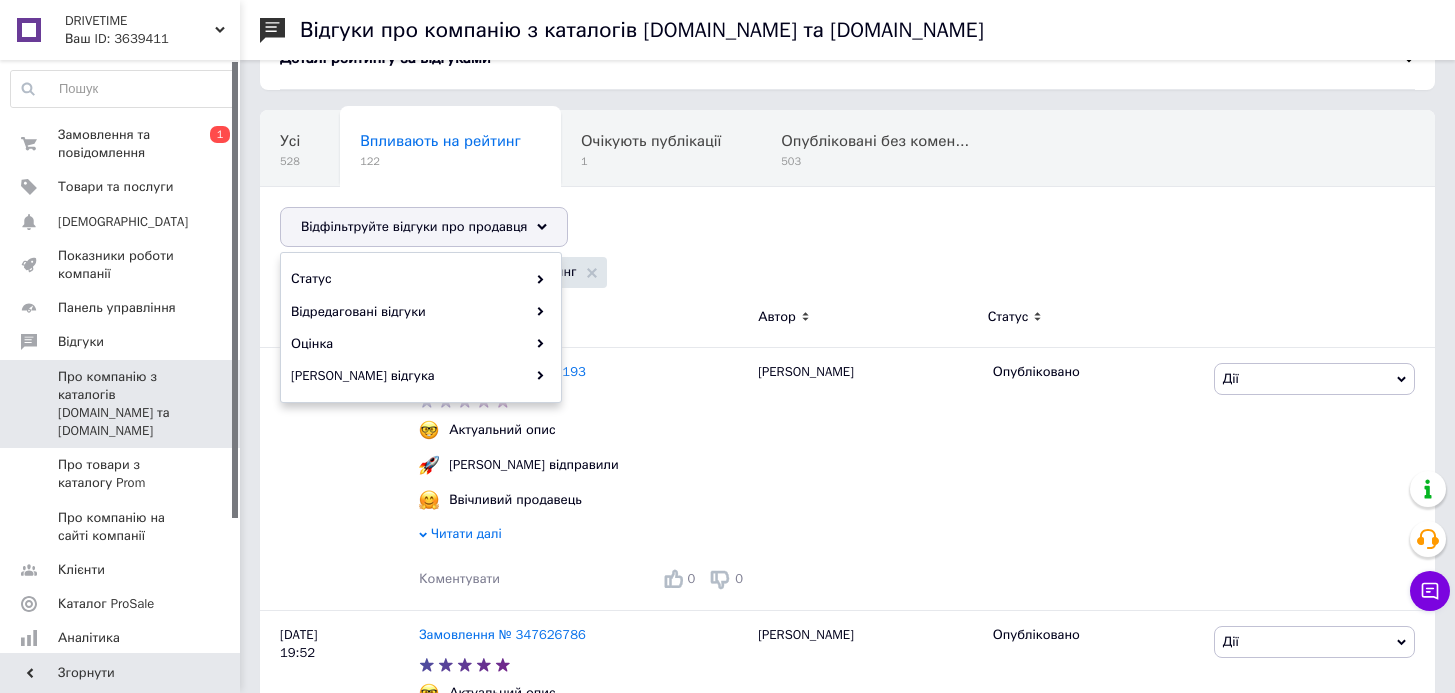 click on "Усі 528 Впливають на рейтинг 122 Очікують публікації 1 Опубліковані без комен... 503 Ok Відфільтровано...  Зберегти" at bounding box center [847, 188] 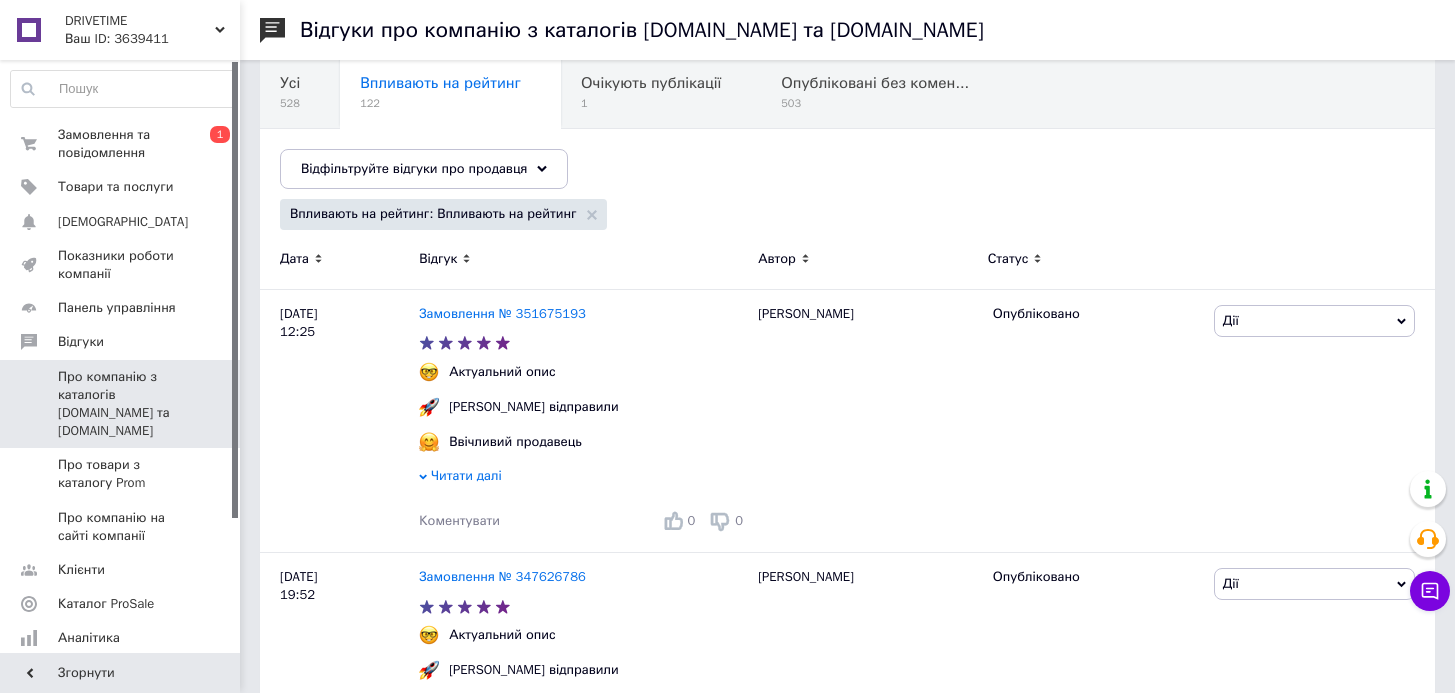 scroll, scrollTop: 83, scrollLeft: 0, axis: vertical 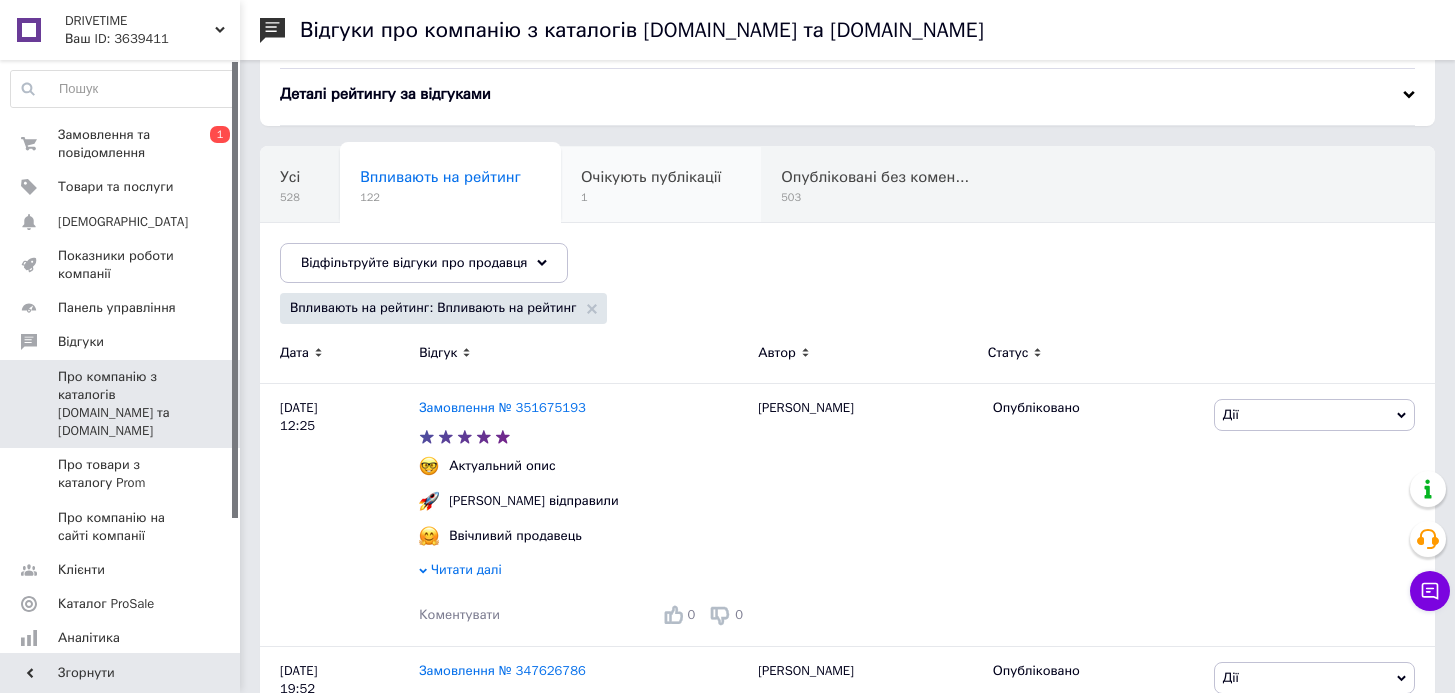 click on "Очікують публікації" at bounding box center [651, 177] 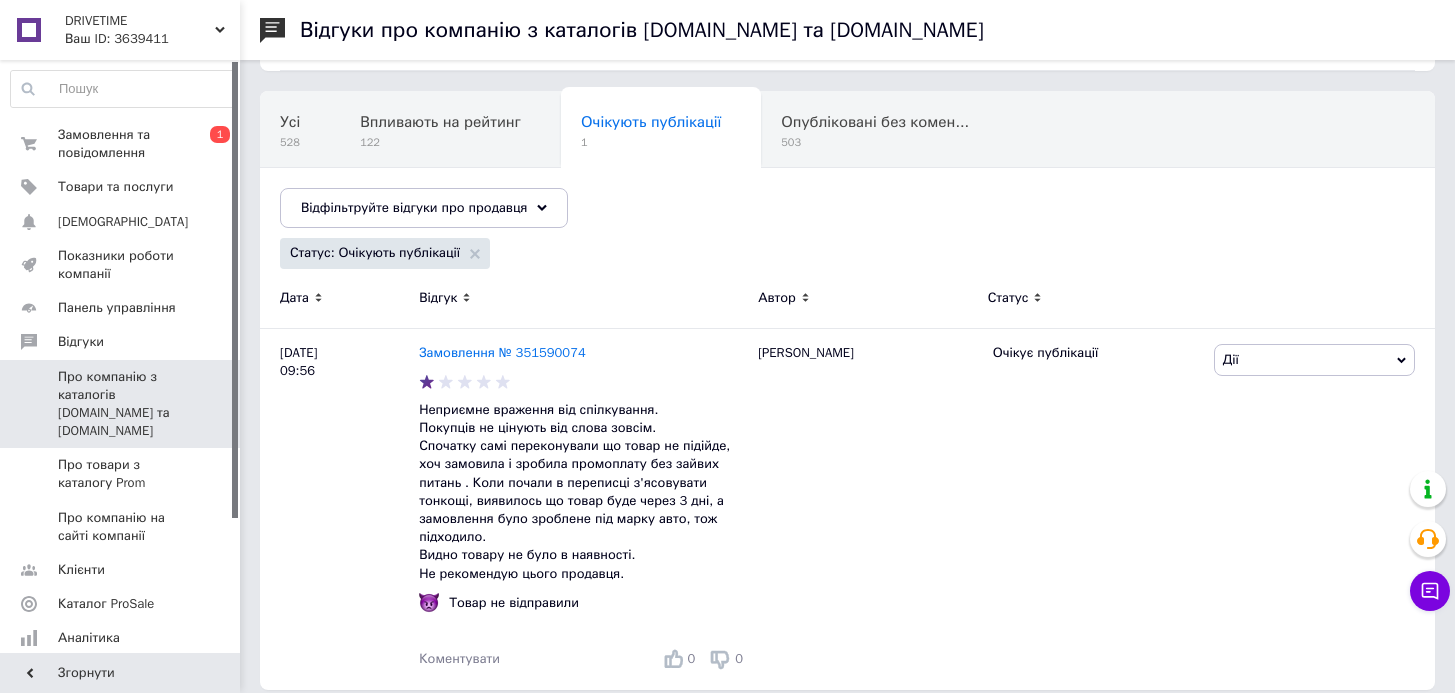 scroll, scrollTop: 156, scrollLeft: 0, axis: vertical 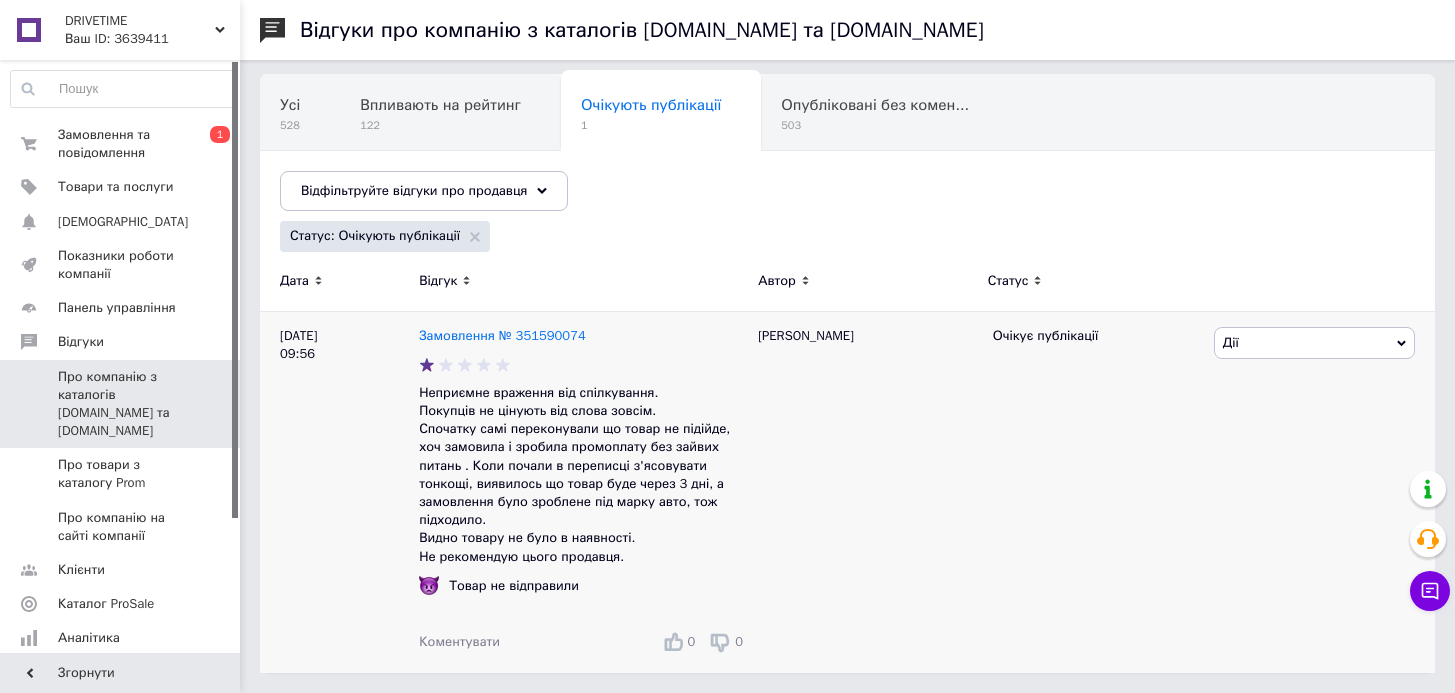 click on "Дії" at bounding box center [1314, 343] 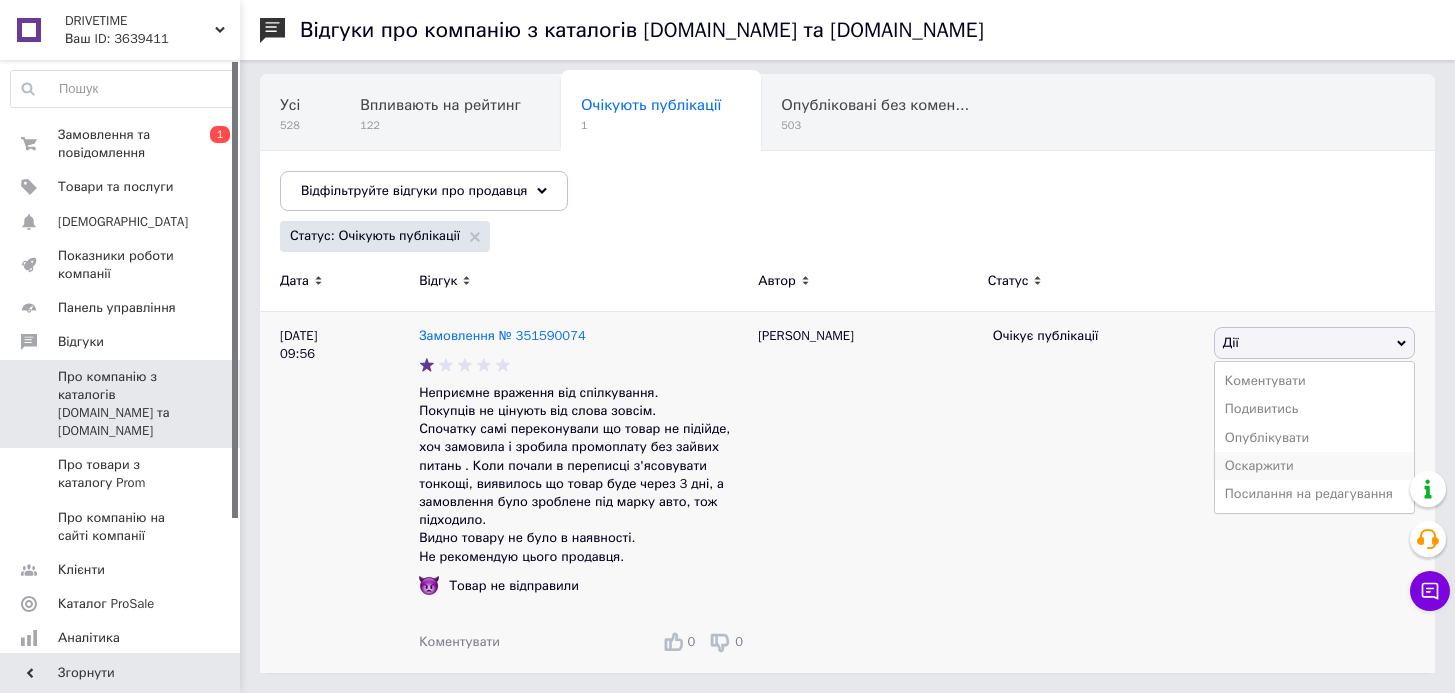 click on "Оскаржити" at bounding box center [1314, 466] 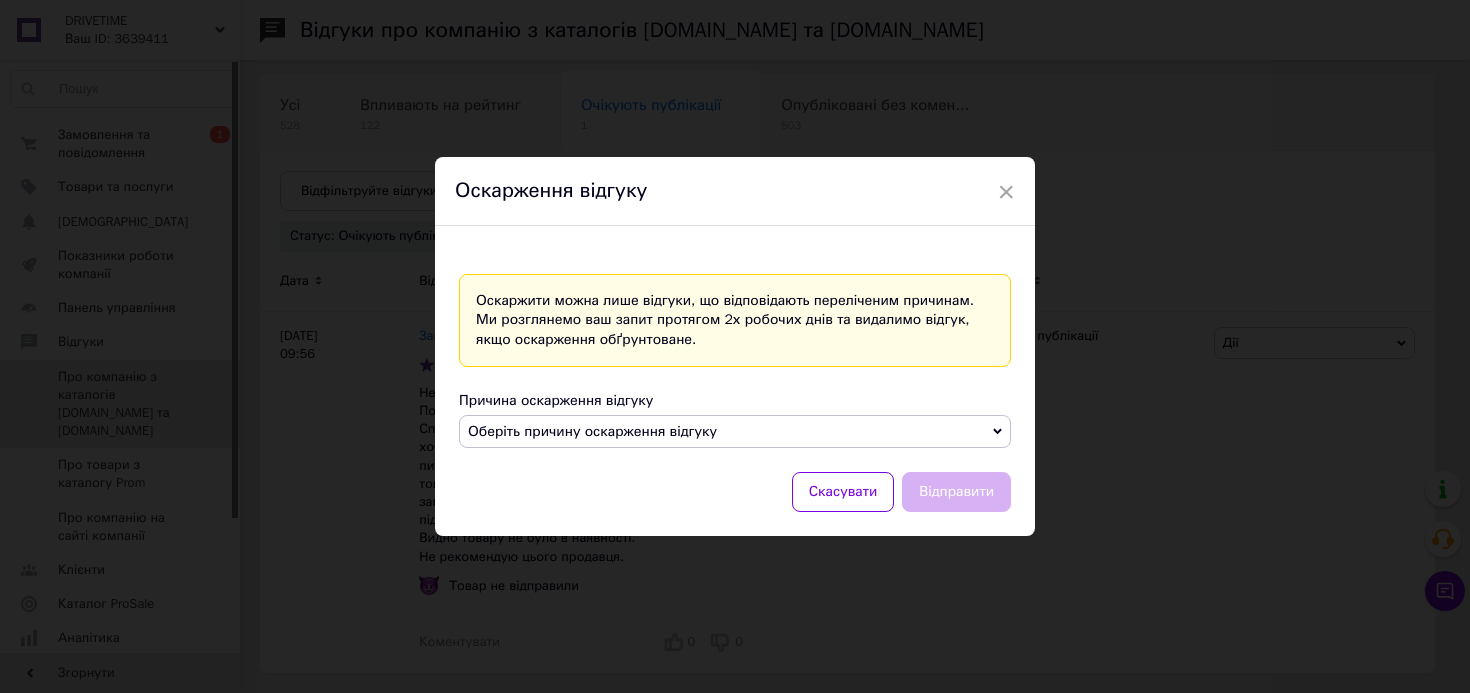 click on "Оберіть причину оскарження відгуку" at bounding box center (592, 431) 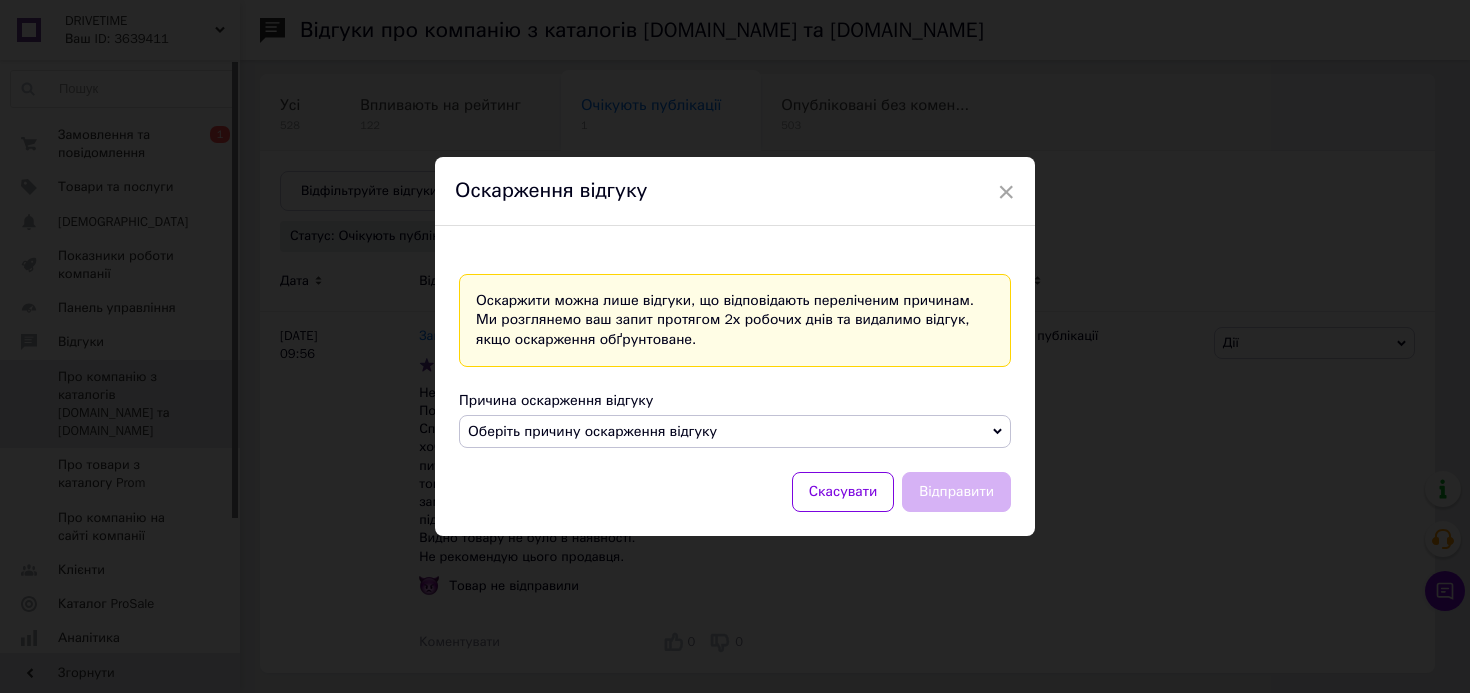 click on "× Оскарження відгуку Оскаржити можна лише відгуки, що відповідають переліченим причинам. Ми розглянемо ваш запит протягом 2х робочих днів та видалимо відгук, якщо оскарження обґрунтоване. Причина оскарження відгуку Оберіть причину оскарження відгуку Відгук містить нецензурну лексику, образи Замовлення зроблено у вихідний або під час відпустки Покупець вже залишив відгук по цьому замовленню Проблема вже вирішена Не вдалося зв'язатися із покупцем Технічна проблема з Пром-оплатою Відгук стосується роботи служби доставки (в замовленні має бути ЕН)" at bounding box center [735, 346] 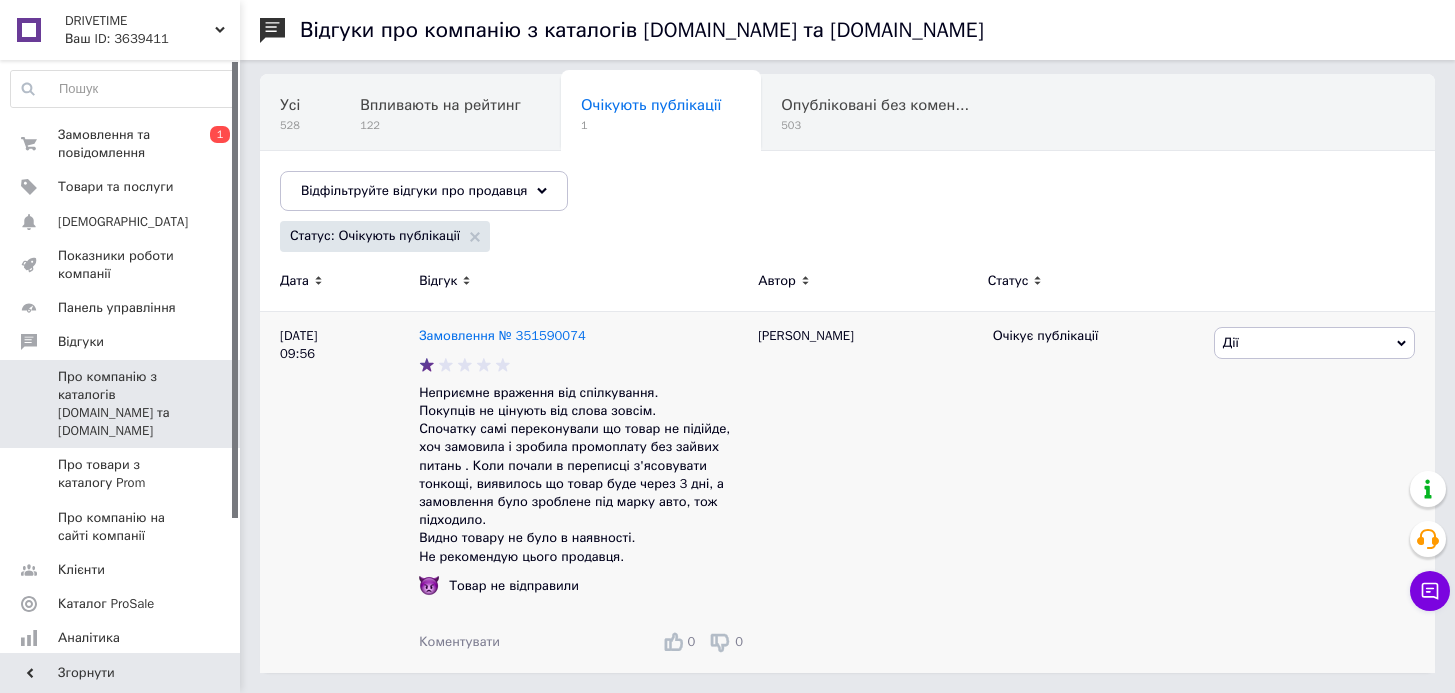 click on "Дії" at bounding box center [1314, 343] 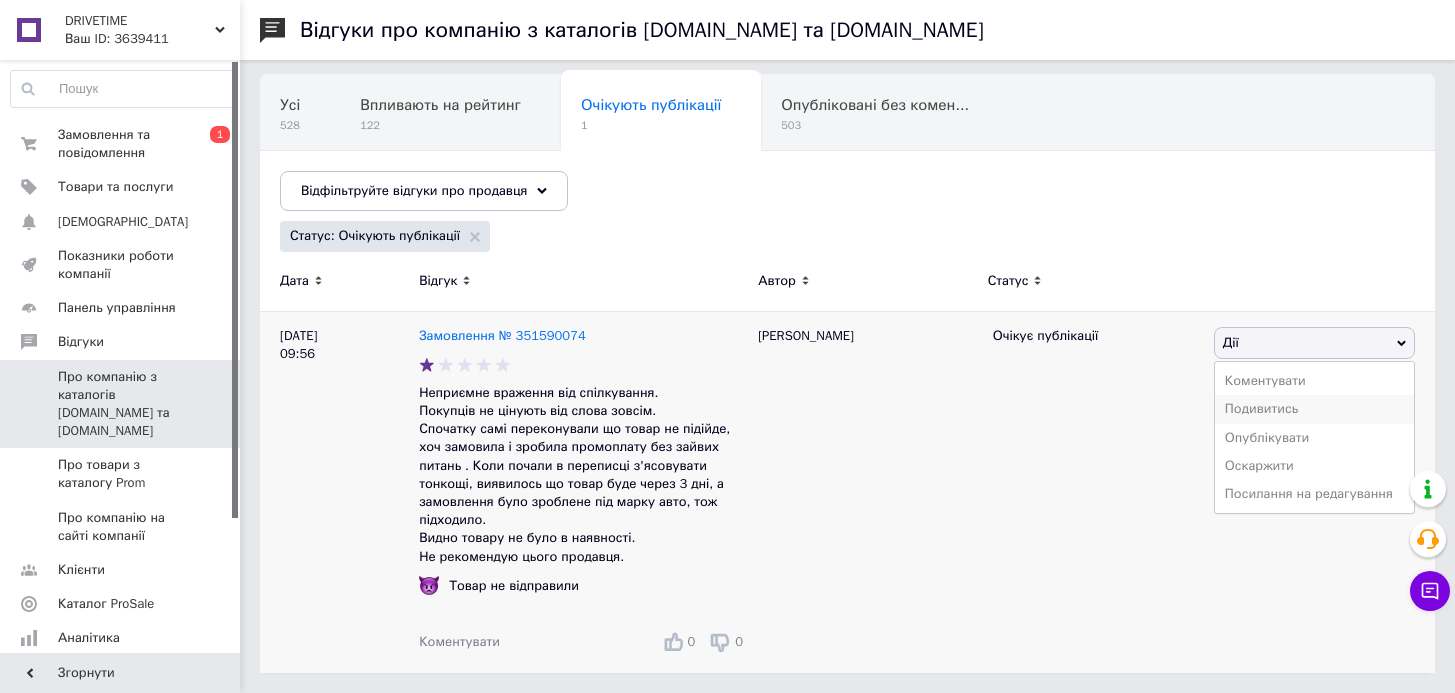 click on "Подивитись" at bounding box center [1314, 409] 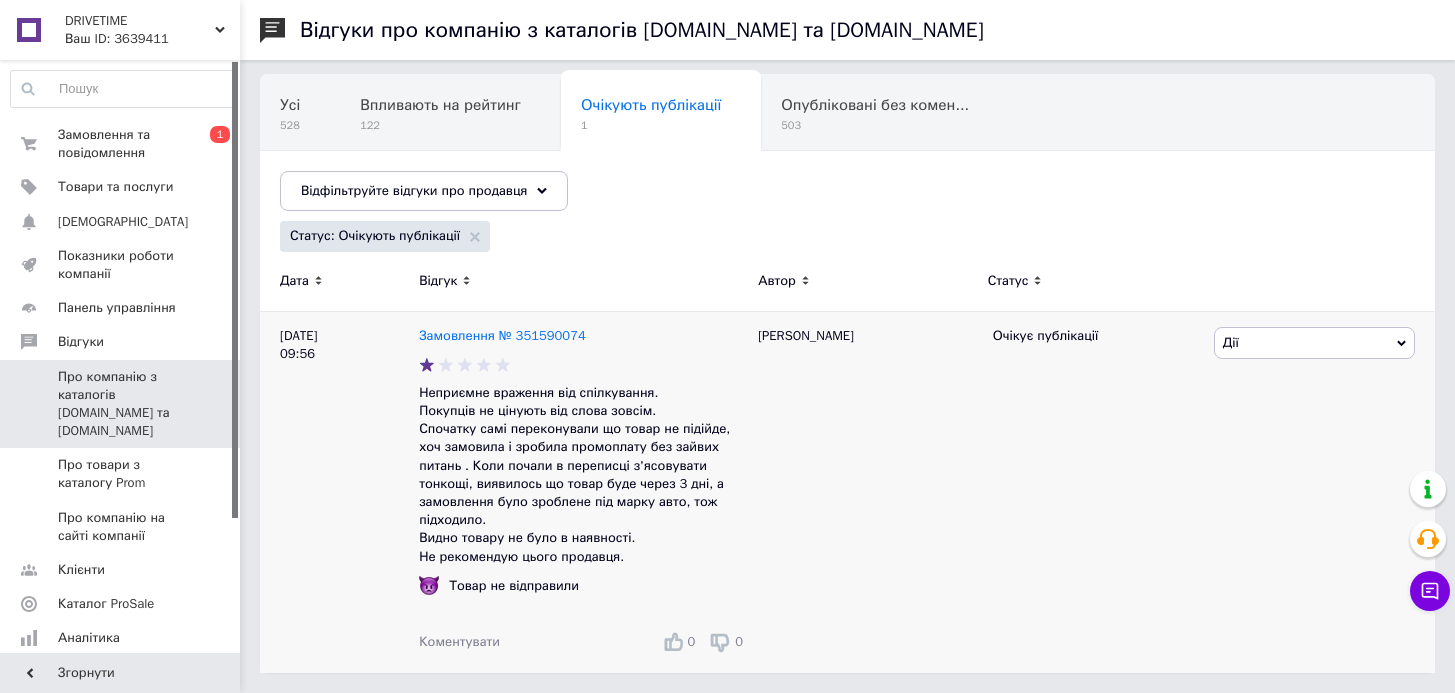 click on "Коментувати" at bounding box center [459, 641] 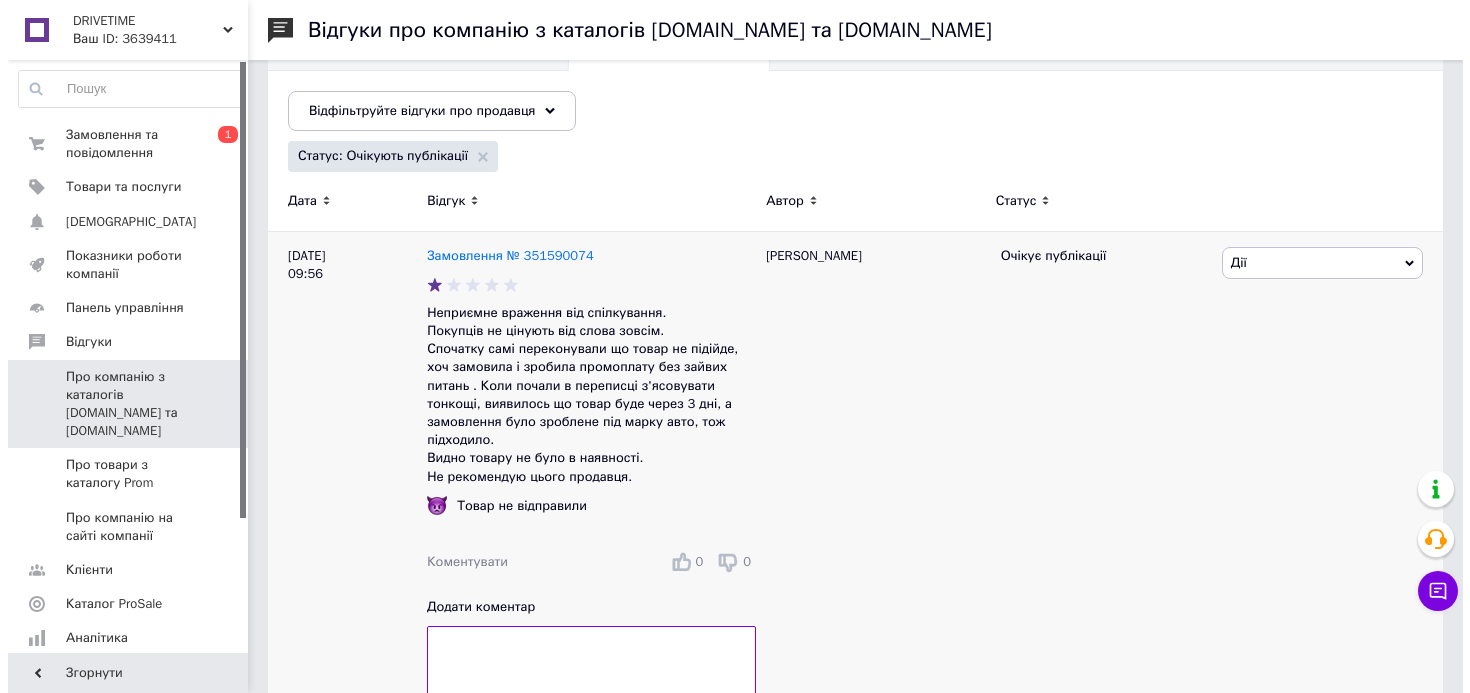 scroll, scrollTop: 246, scrollLeft: 0, axis: vertical 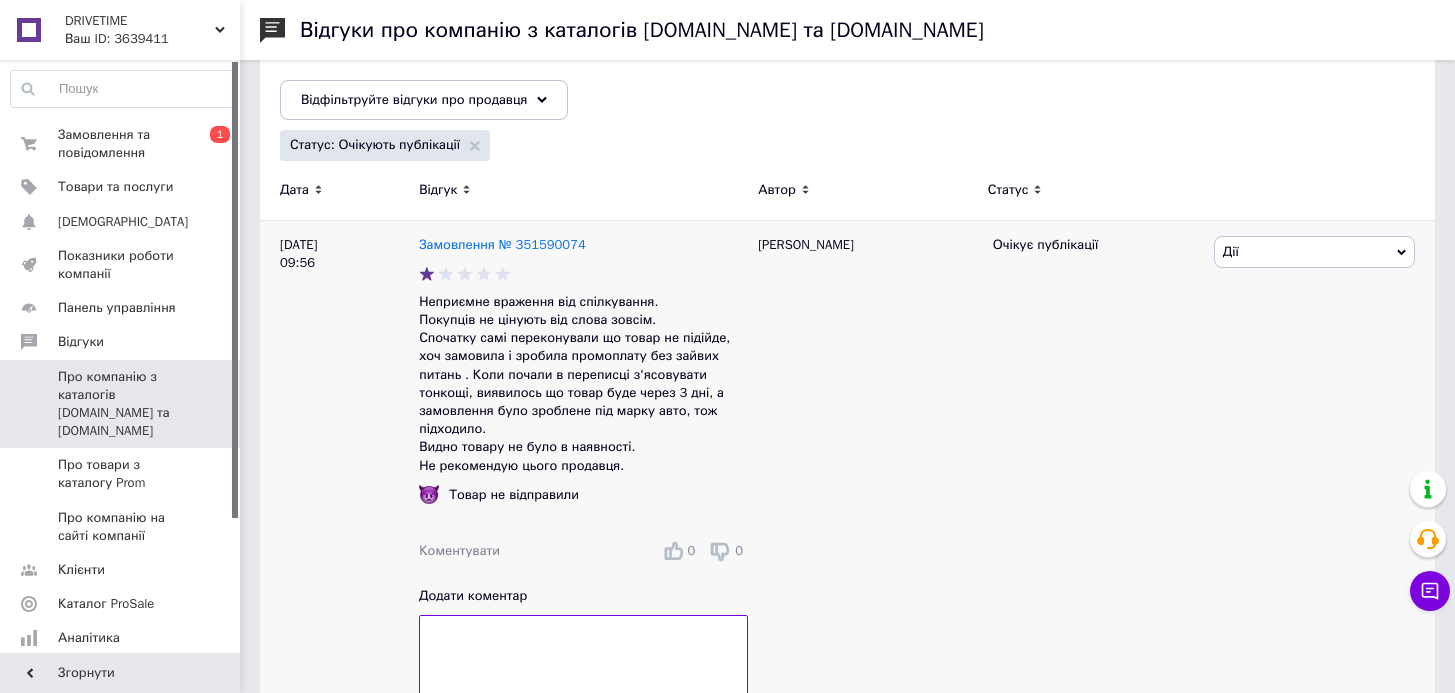 click on "Дії" at bounding box center (1314, 252) 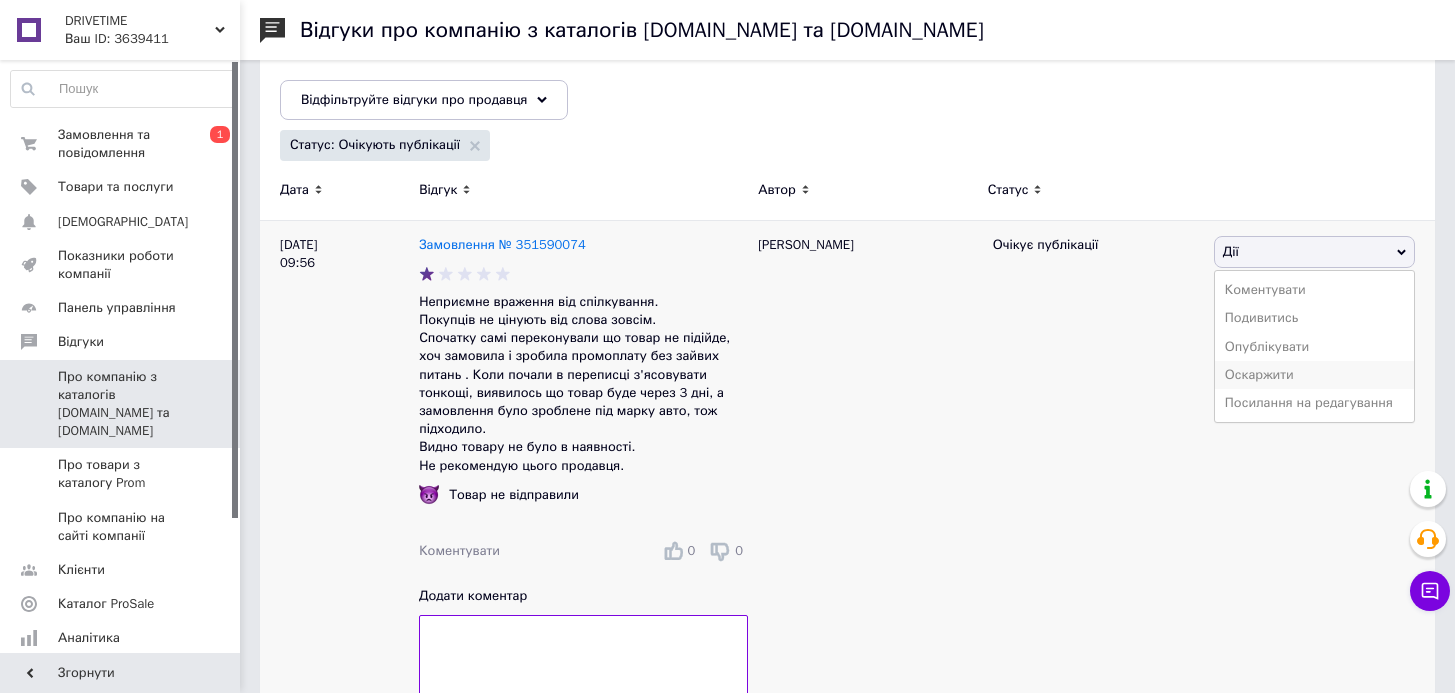 click on "Оскаржити" at bounding box center (1314, 375) 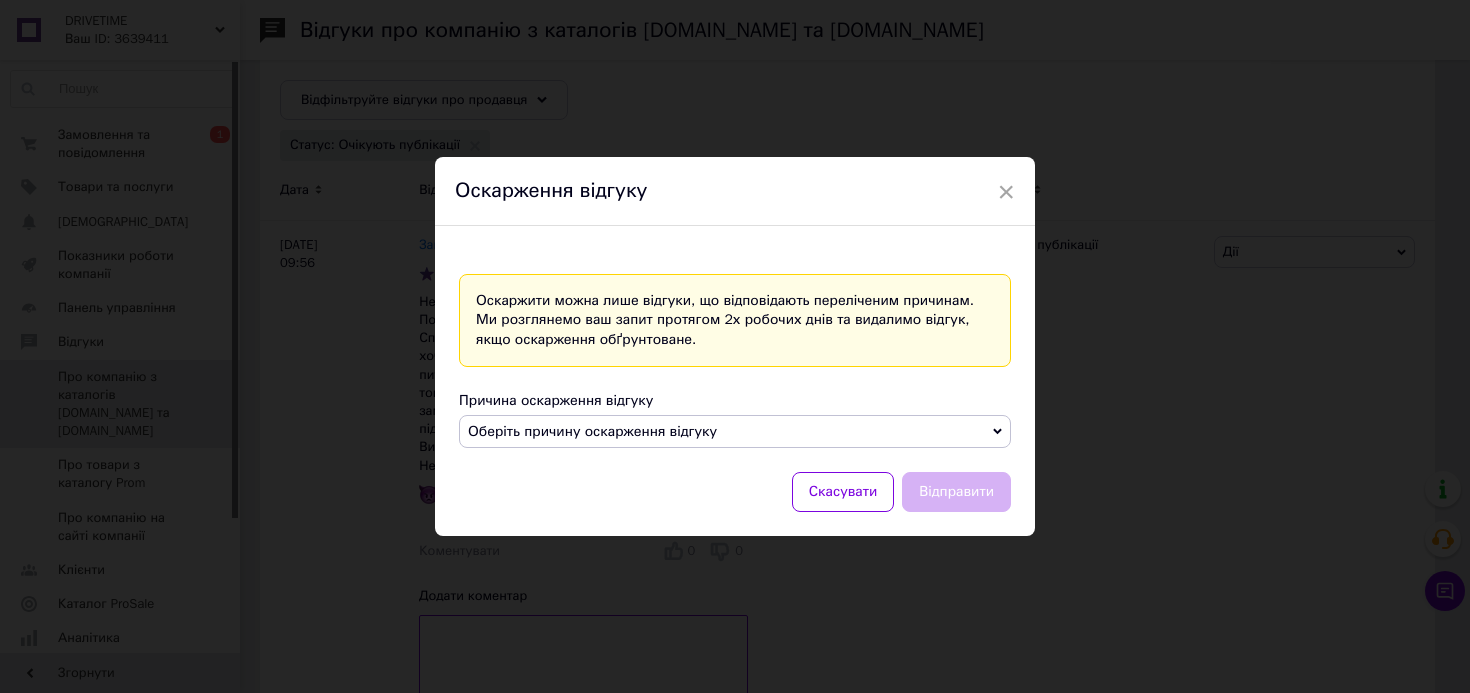 click on "Оберіть причину оскарження відгуку" at bounding box center [592, 431] 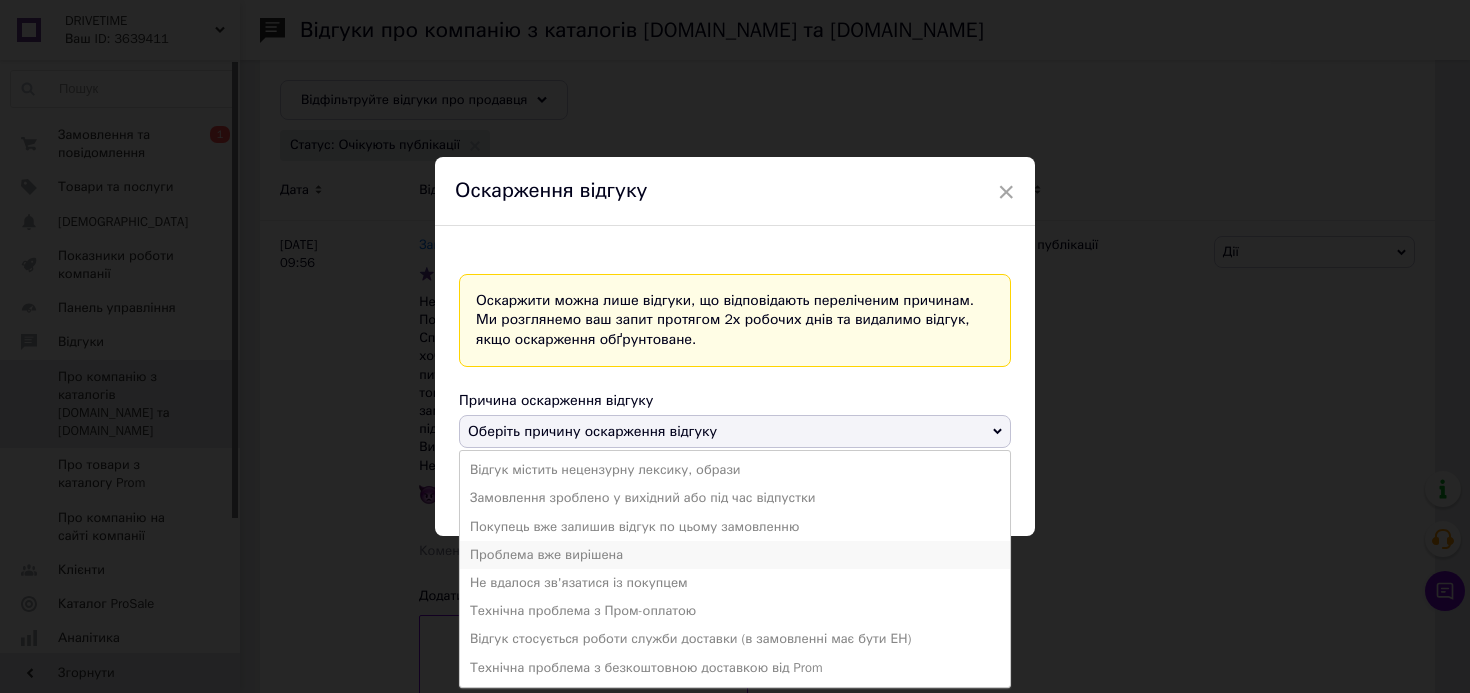 click on "Проблема вже вирішена" at bounding box center (735, 555) 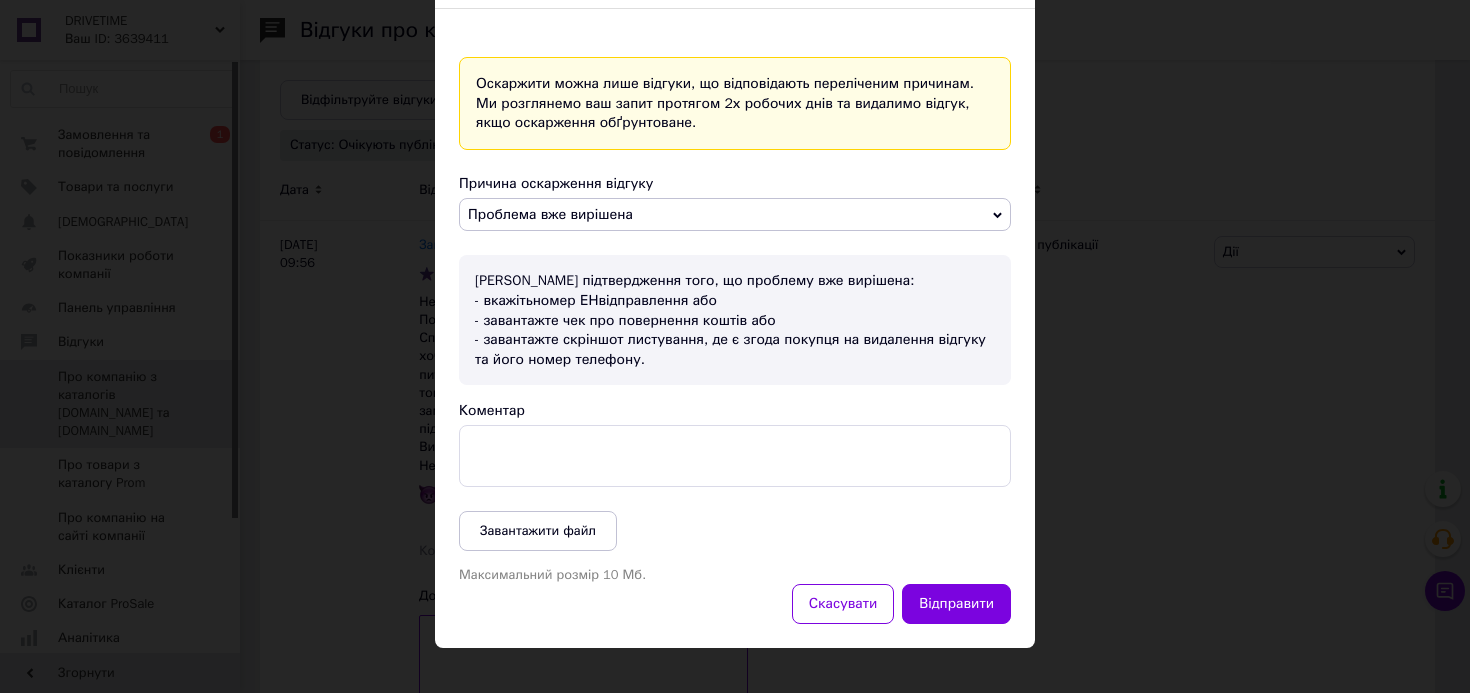 scroll, scrollTop: 152, scrollLeft: 0, axis: vertical 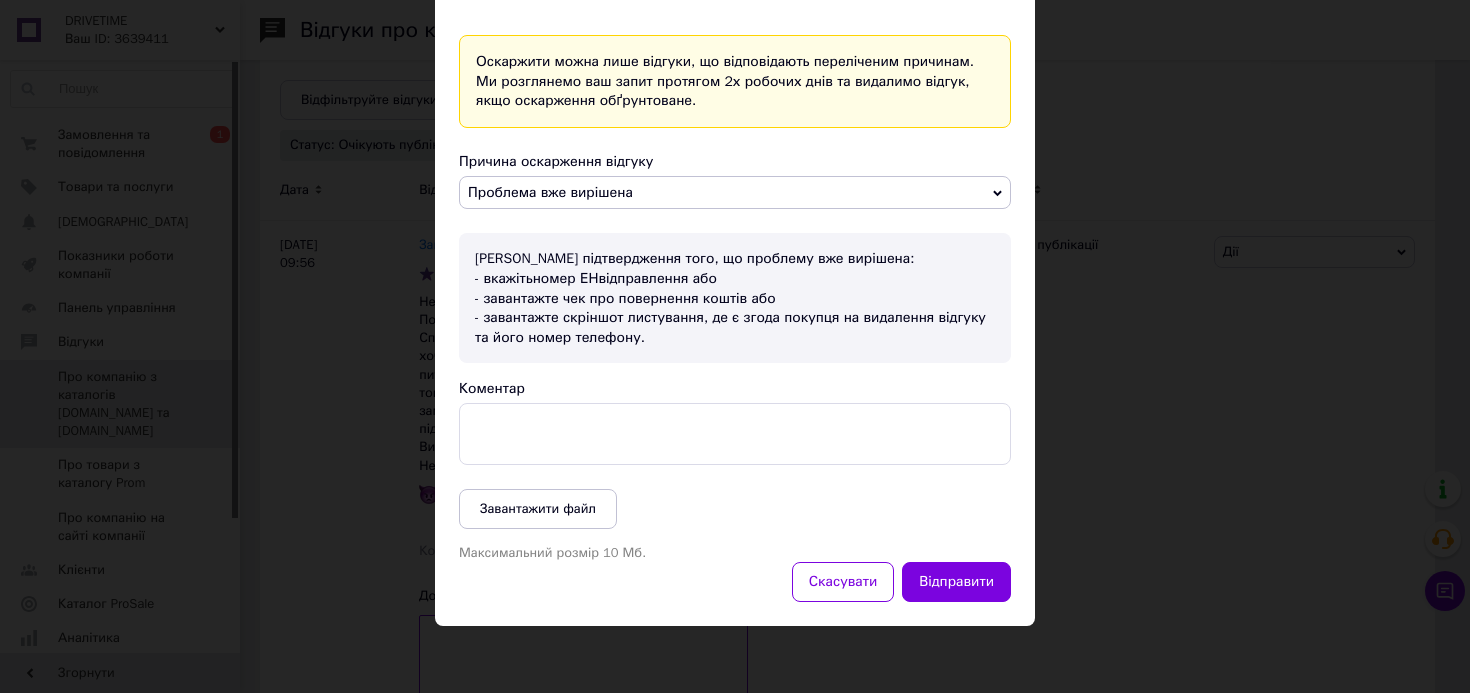 click on "Коментар" at bounding box center (735, 434) 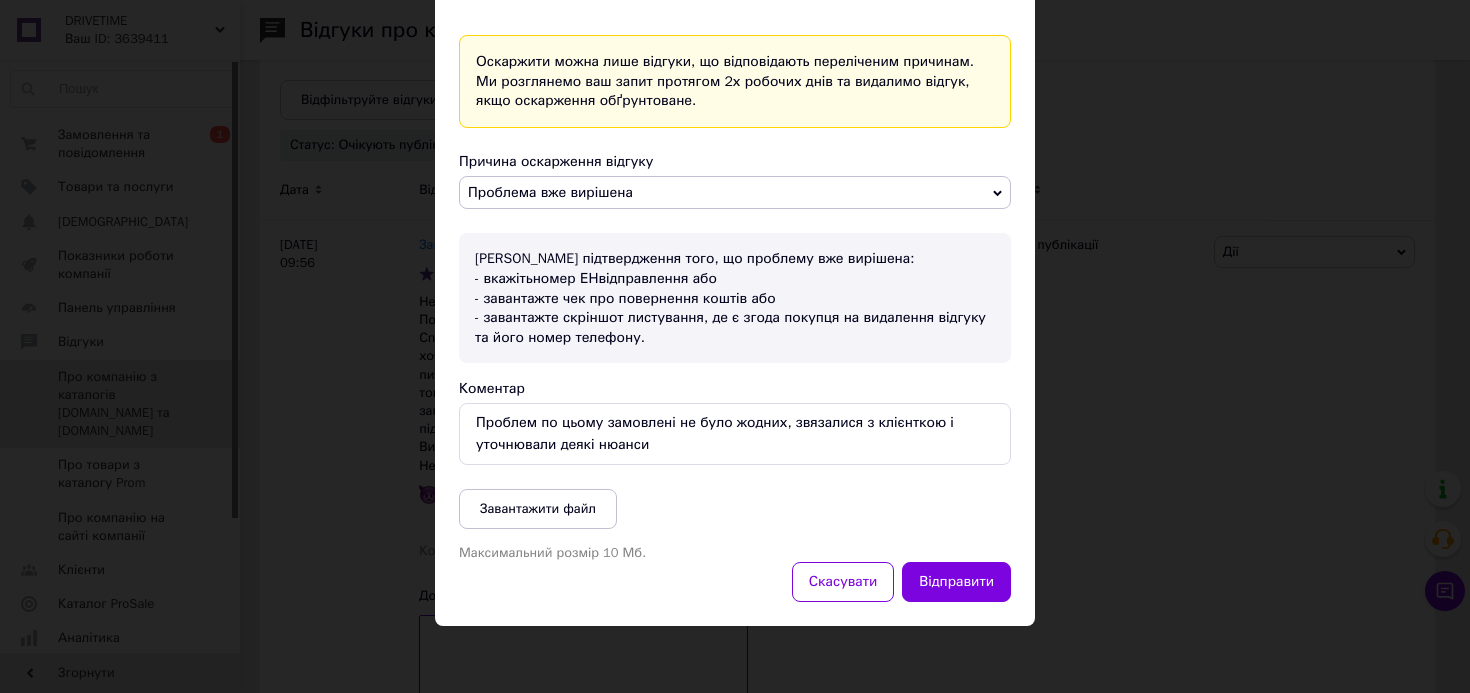 click on "Проблем по цьому замовлені не було жодних, звязалися з клієнткою і уточнювали деякі нюанси" at bounding box center [735, 434] 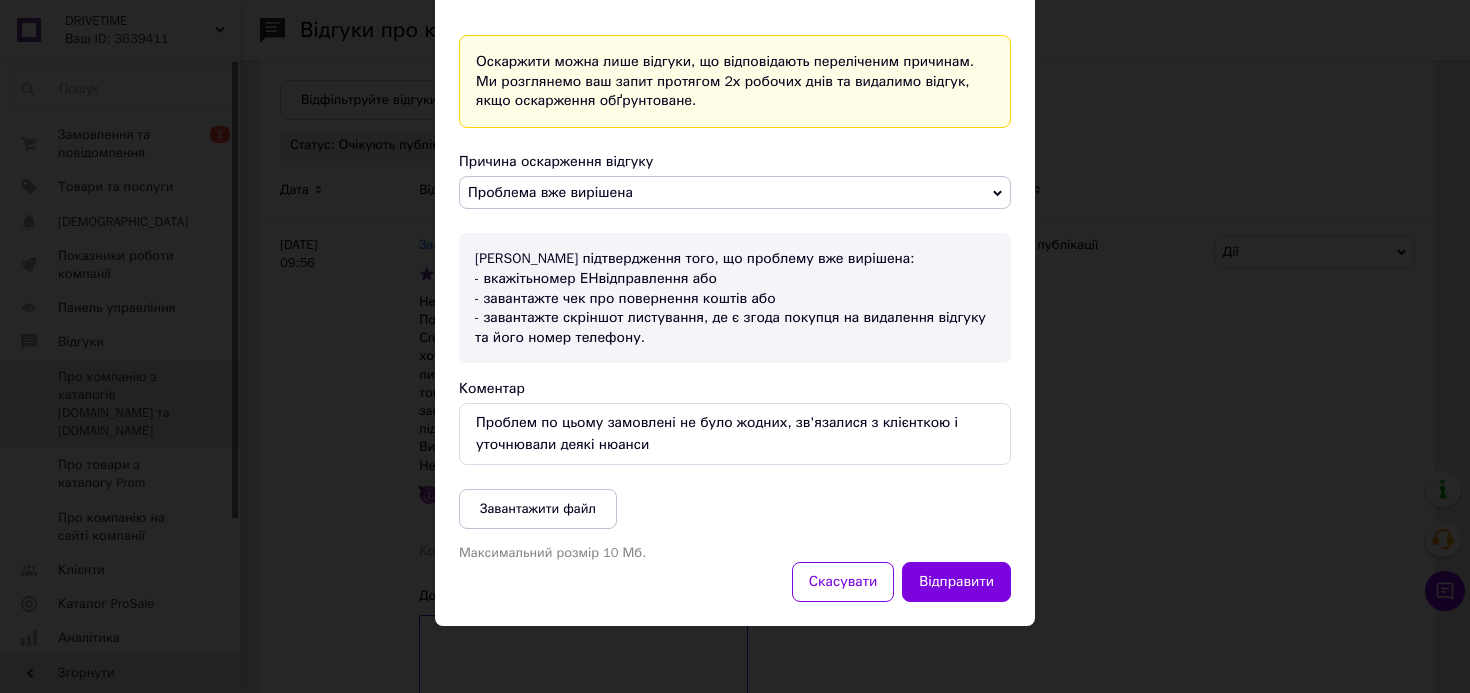 click on "Проблем по цьому замовлені не було жодних, зв'язалися з клієнткою і уточнювали деякі нюанси" at bounding box center (735, 434) 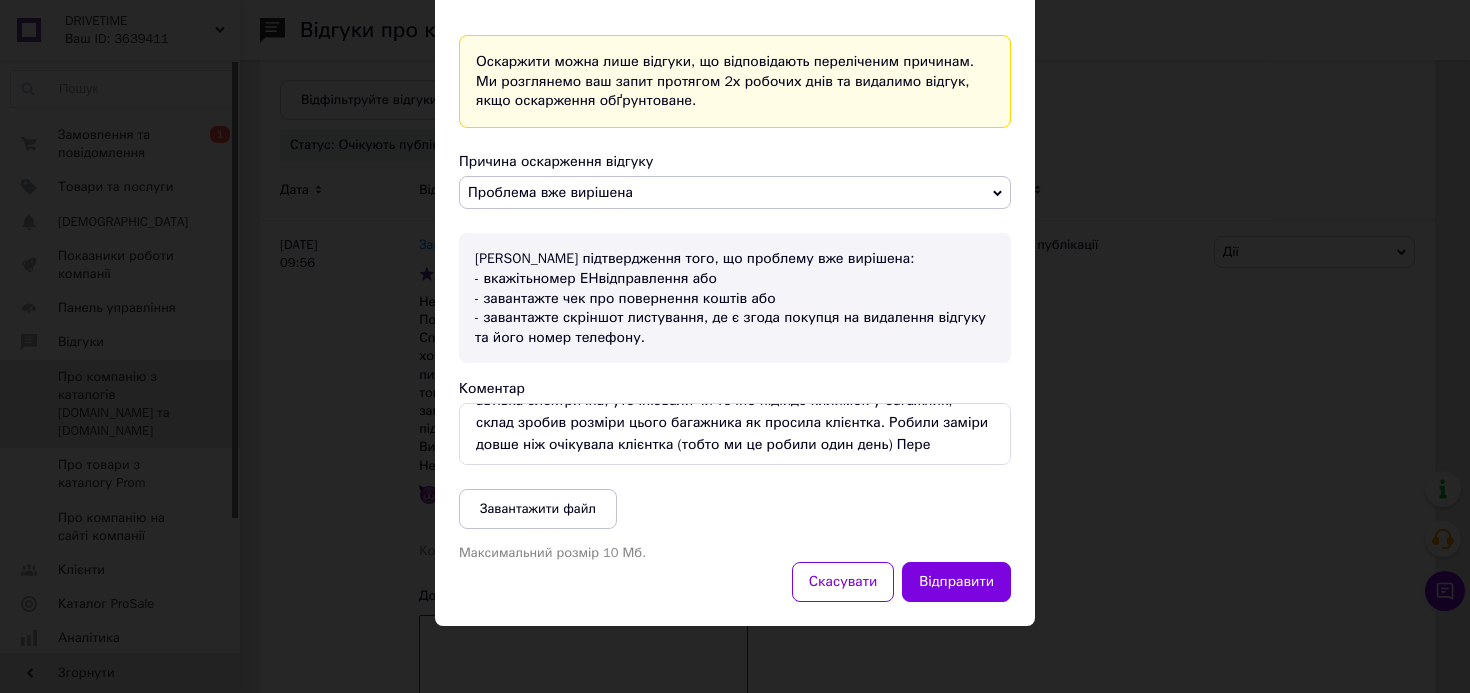 scroll, scrollTop: 77, scrollLeft: 0, axis: vertical 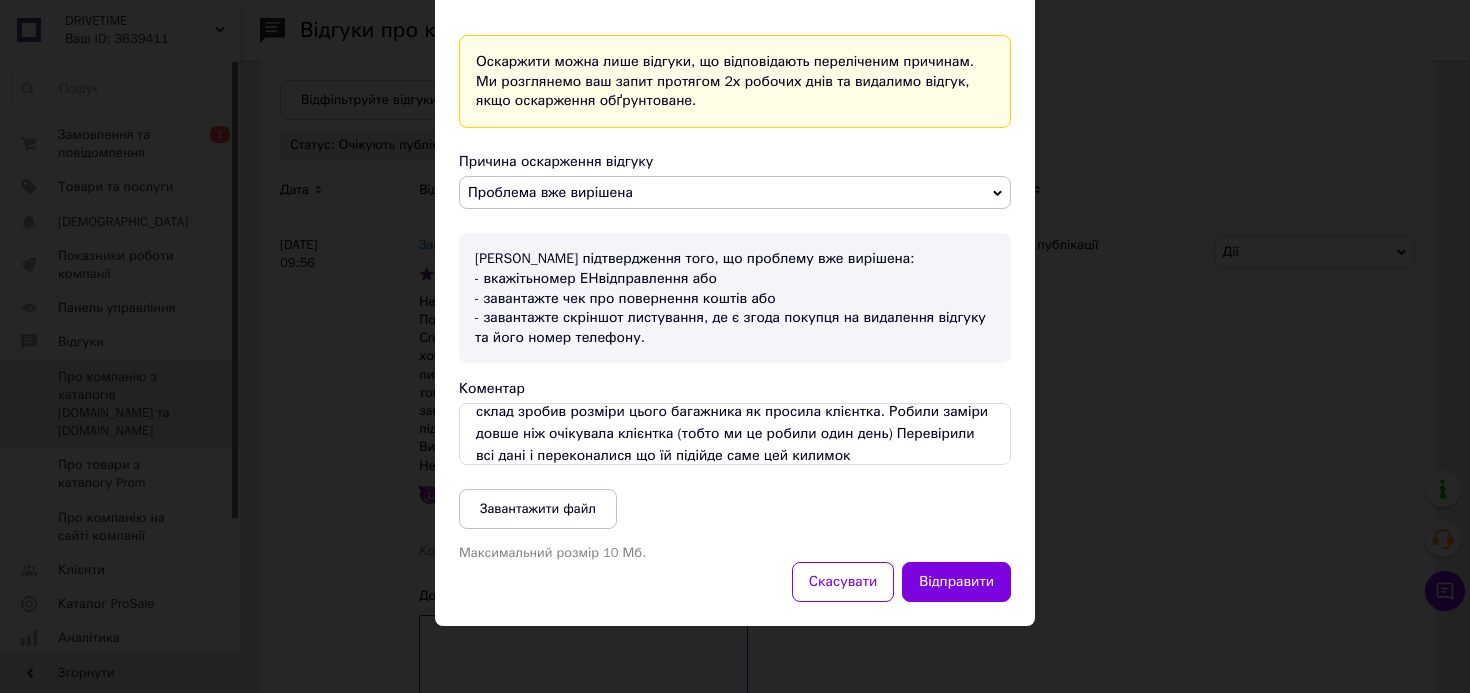 click on "Проблем по цьому замовлені не було жодних, зв'язалися з клієнткою і уточнювали деякі нюанси. Замовила килимки двох різних виробників. Її автівка електрична, уточнювали чи точно підійде килимок у багажник, склад зробив розміри цього багажника як просила клієнтка. Робили заміри довше ніж очікувала клієнтка (тобто ми це робили один день) Перевірили всі дані і переконалися що їй підійде саме цей килимок" at bounding box center (735, 434) 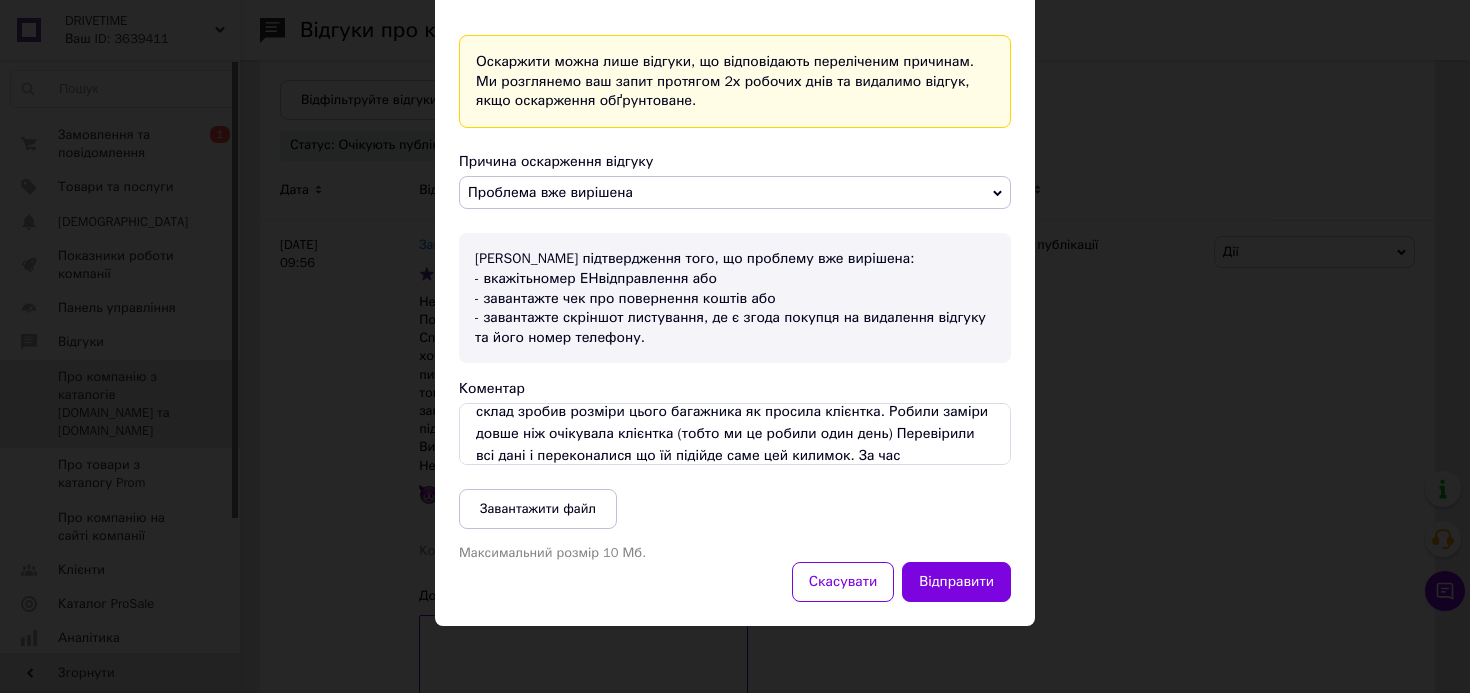 scroll, scrollTop: 99, scrollLeft: 0, axis: vertical 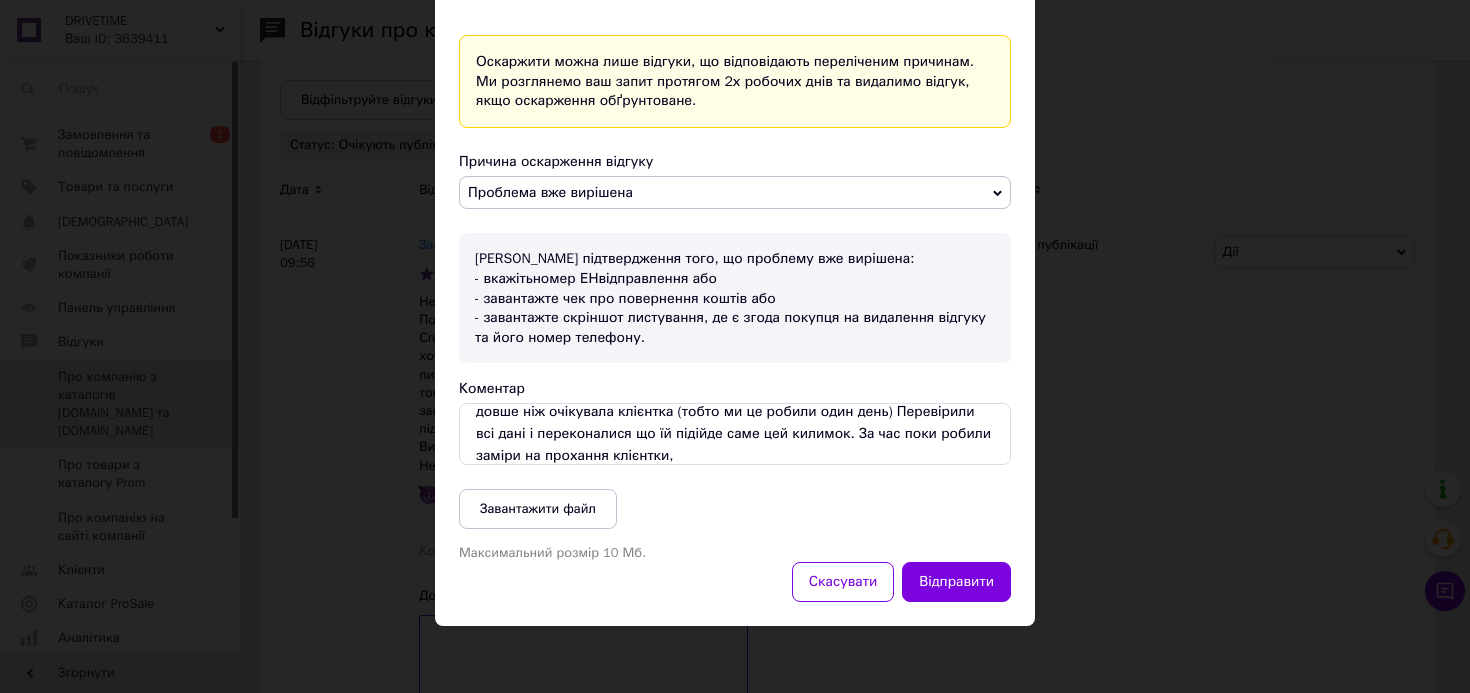 click on "Проблем по цьому замовлені не було жодних, зв'язалися з клієнткою і уточнювали деякі нюанси. Замовила килимки двох різних виробників. Її автівка електрична, уточнювали чи точно підійде килимок у багажник, склад зробив розміри цього багажника як просила клієнтка. Робили заміри довше ніж очікувала клієнтка (тобто ми це робили один день) Перевірили всі дані і переконалися що їй підійде саме цей килимок. За час поки робили заміри на прохання клієнтки," at bounding box center [735, 434] 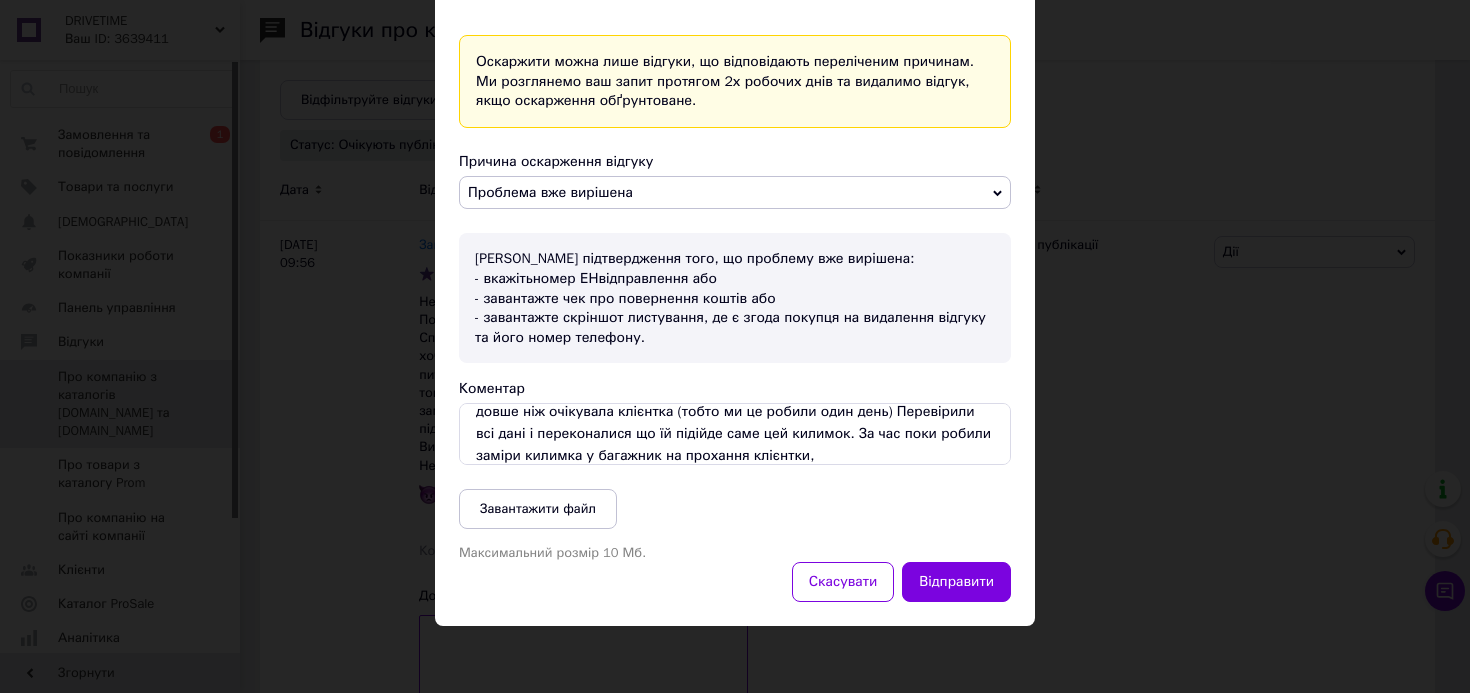 click on "Проблем по цьому замовлені не було жодних, зв'язалися з клієнткою і уточнювали деякі нюанси. Замовила килимки двох різних виробників. Її автівка електрична, уточнювали чи точно підійде килимок у багажник, склад зробив розміри цього багажника як просила клієнтка. Робили заміри довше ніж очікувала клієнтка (тобто ми це робили один день) Перевірили всі дані і переконалися що їй підійде саме цей килимок. За час поки робили заміри килимка у багажник на прохання клієнтки," at bounding box center [735, 434] 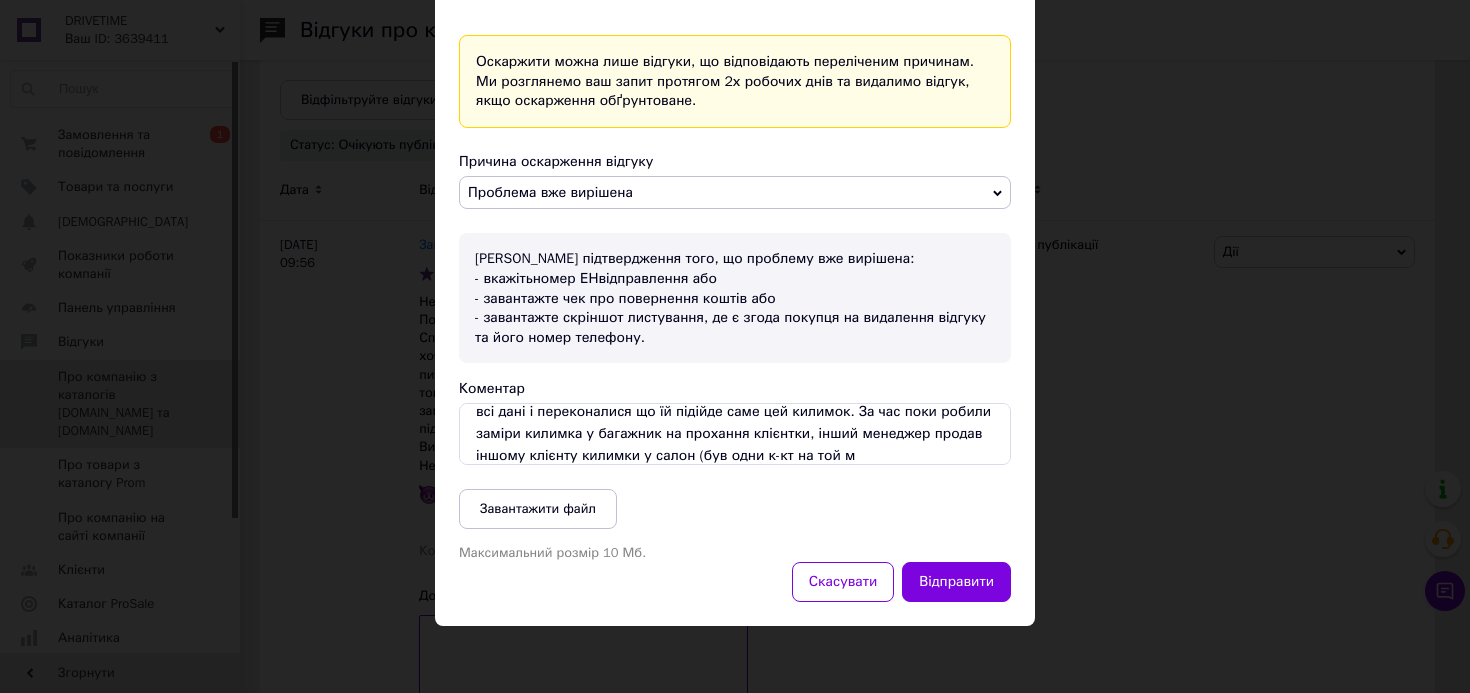 scroll, scrollTop: 143, scrollLeft: 0, axis: vertical 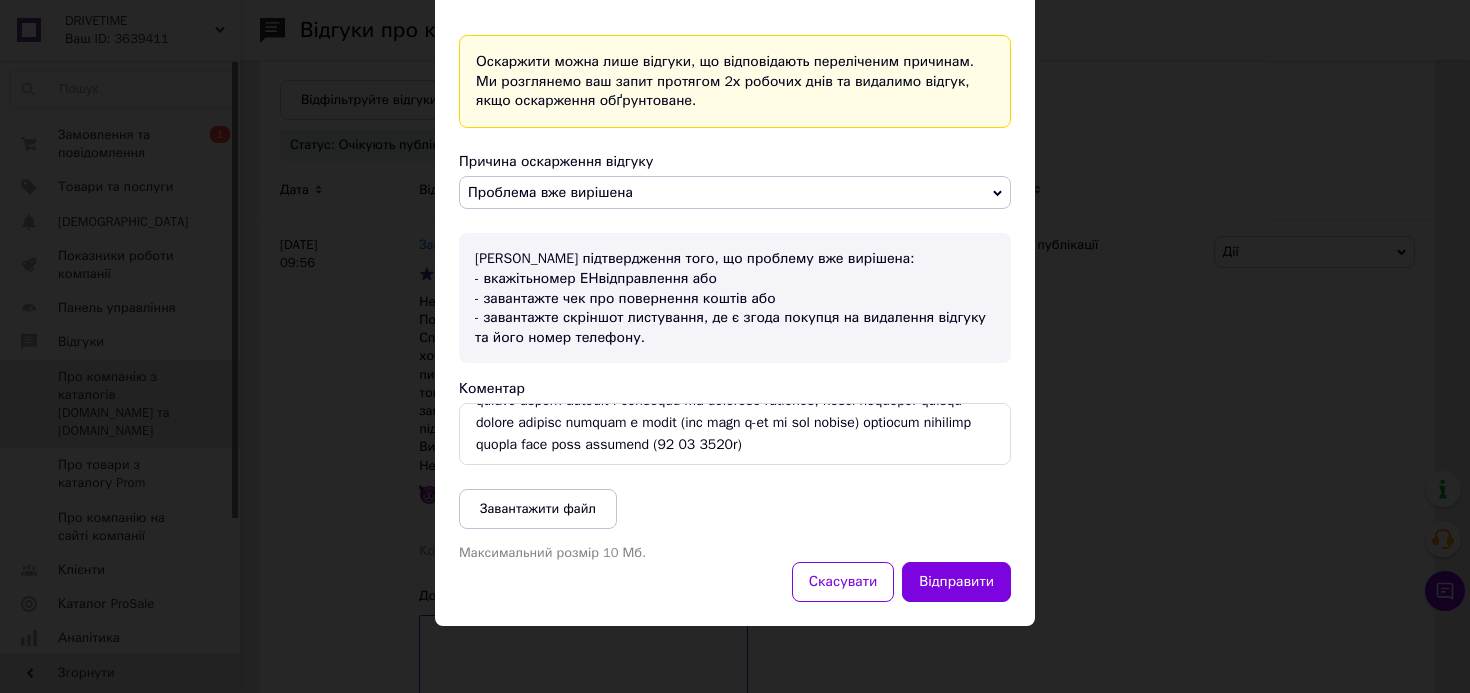 click on "Коментар" at bounding box center (735, 434) 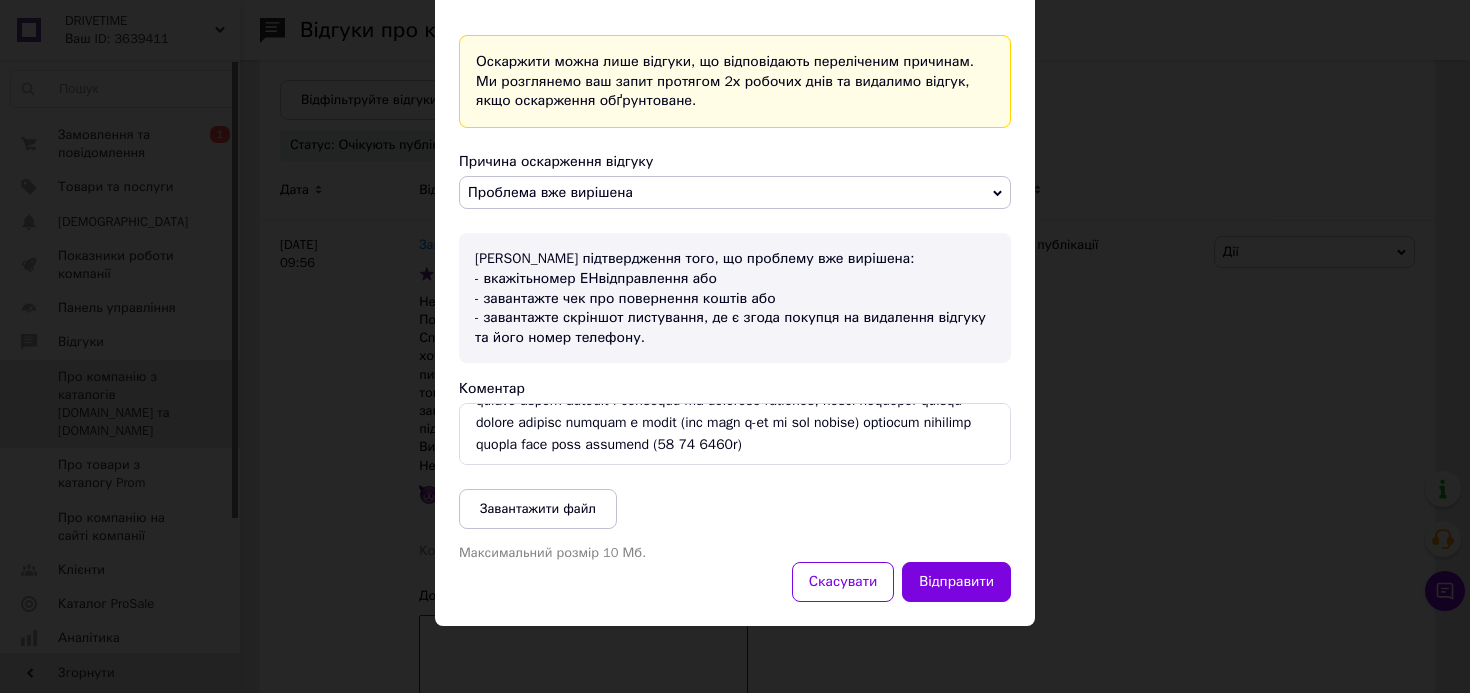 click on "Коментар" at bounding box center [735, 434] 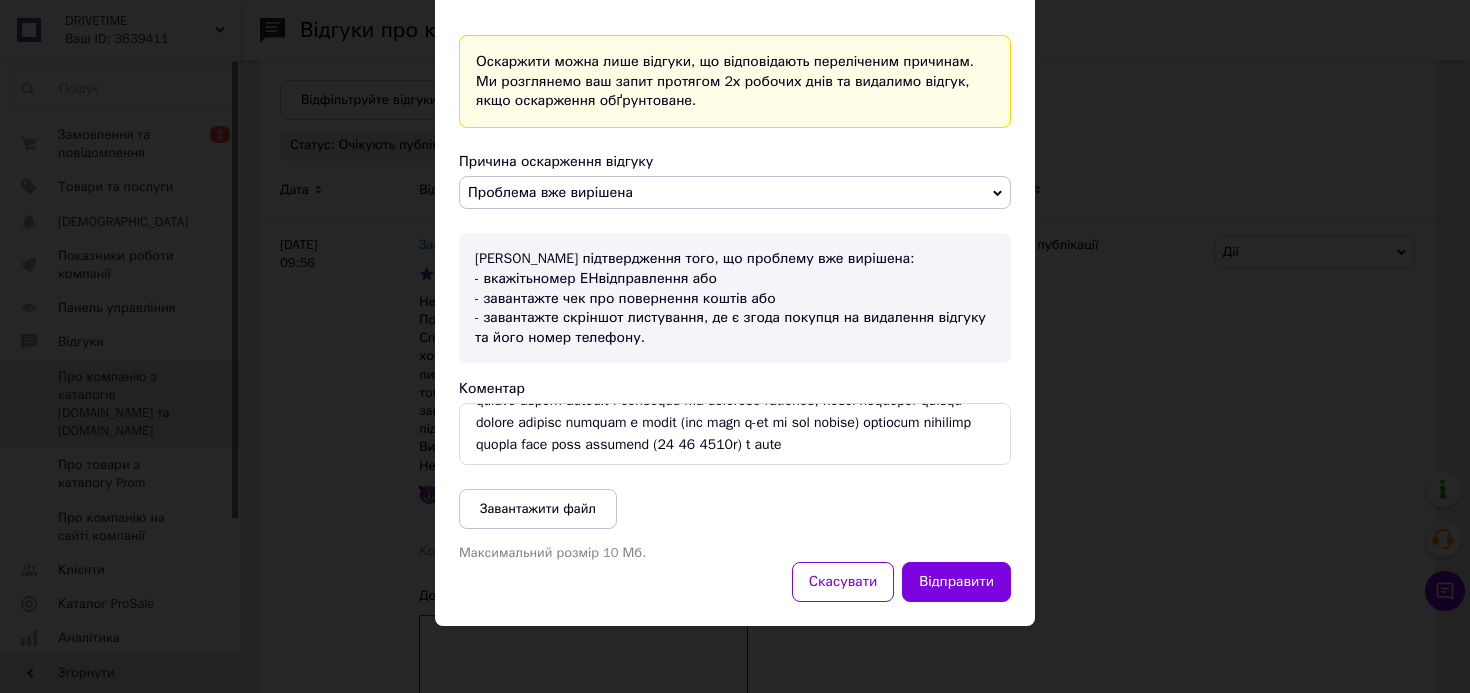 scroll, scrollTop: 165, scrollLeft: 0, axis: vertical 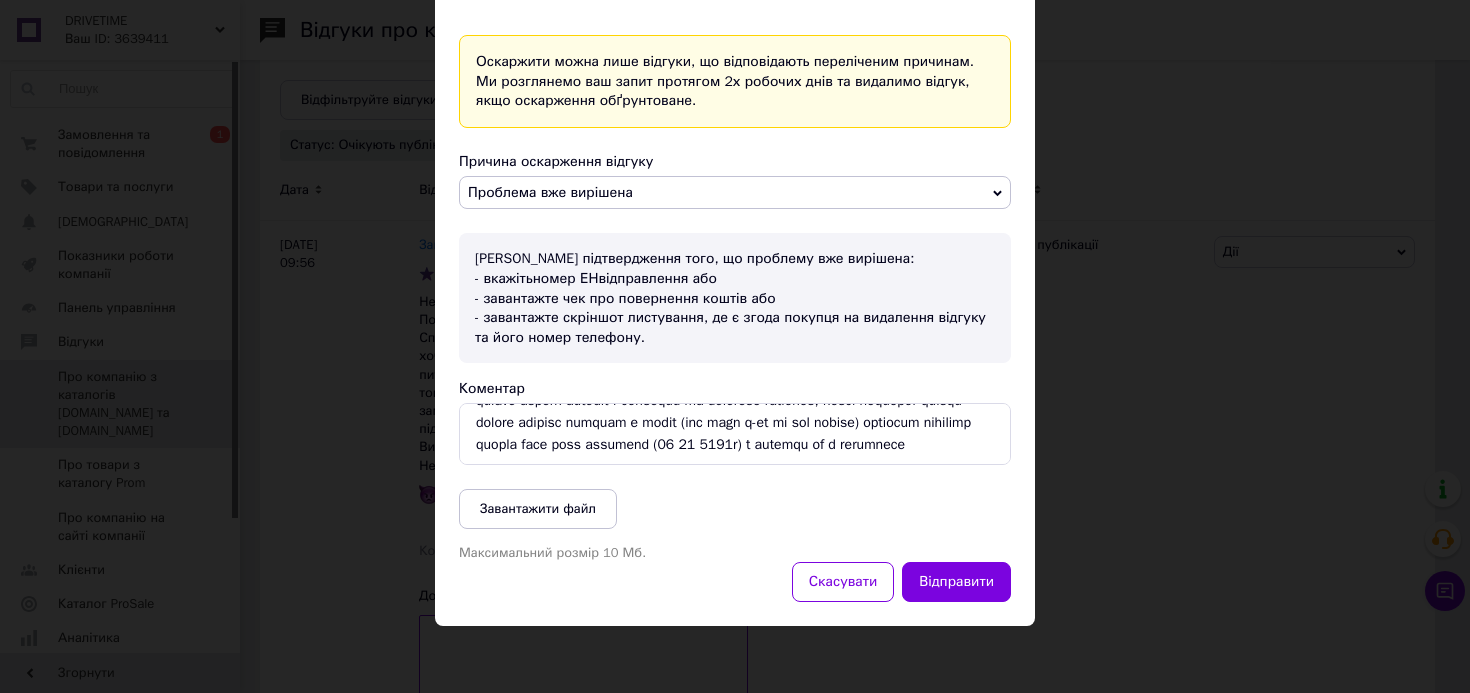 click on "Коментар" at bounding box center [735, 434] 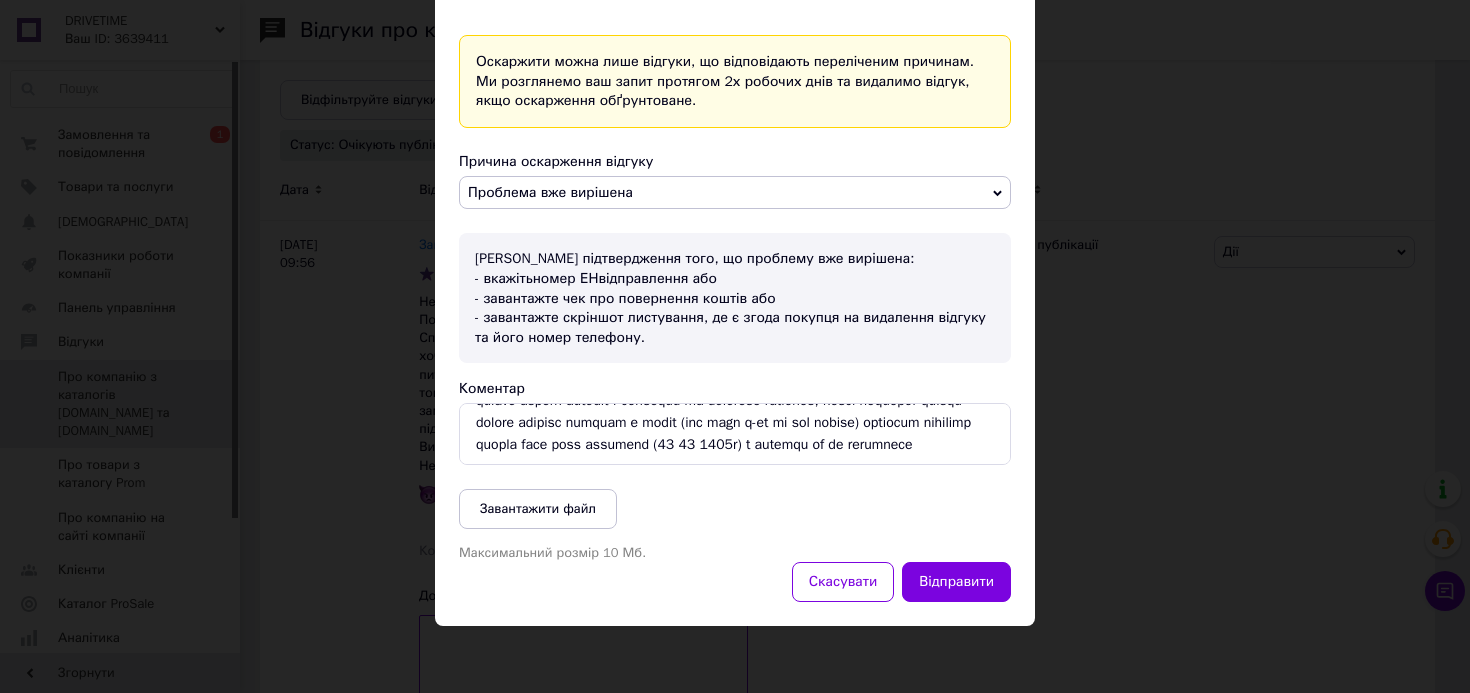 click on "Коментар" at bounding box center (735, 434) 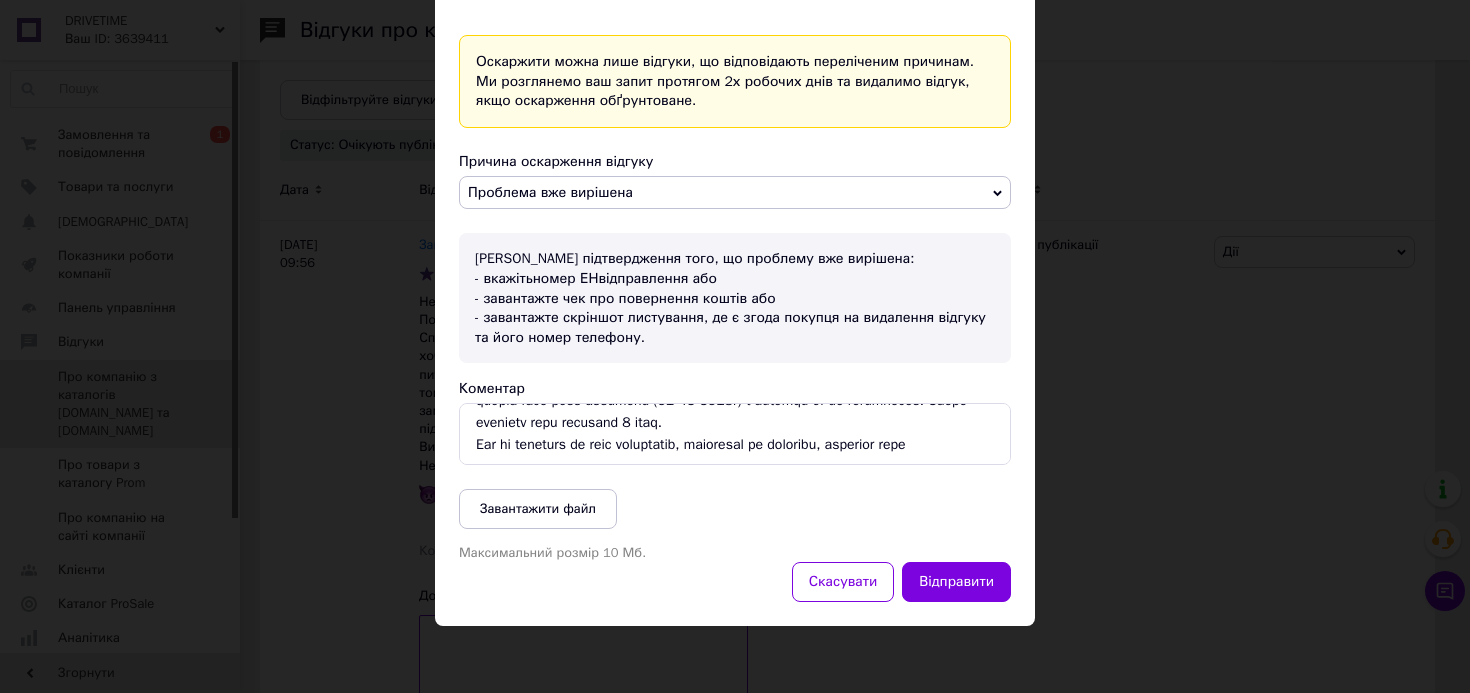 scroll, scrollTop: 209, scrollLeft: 0, axis: vertical 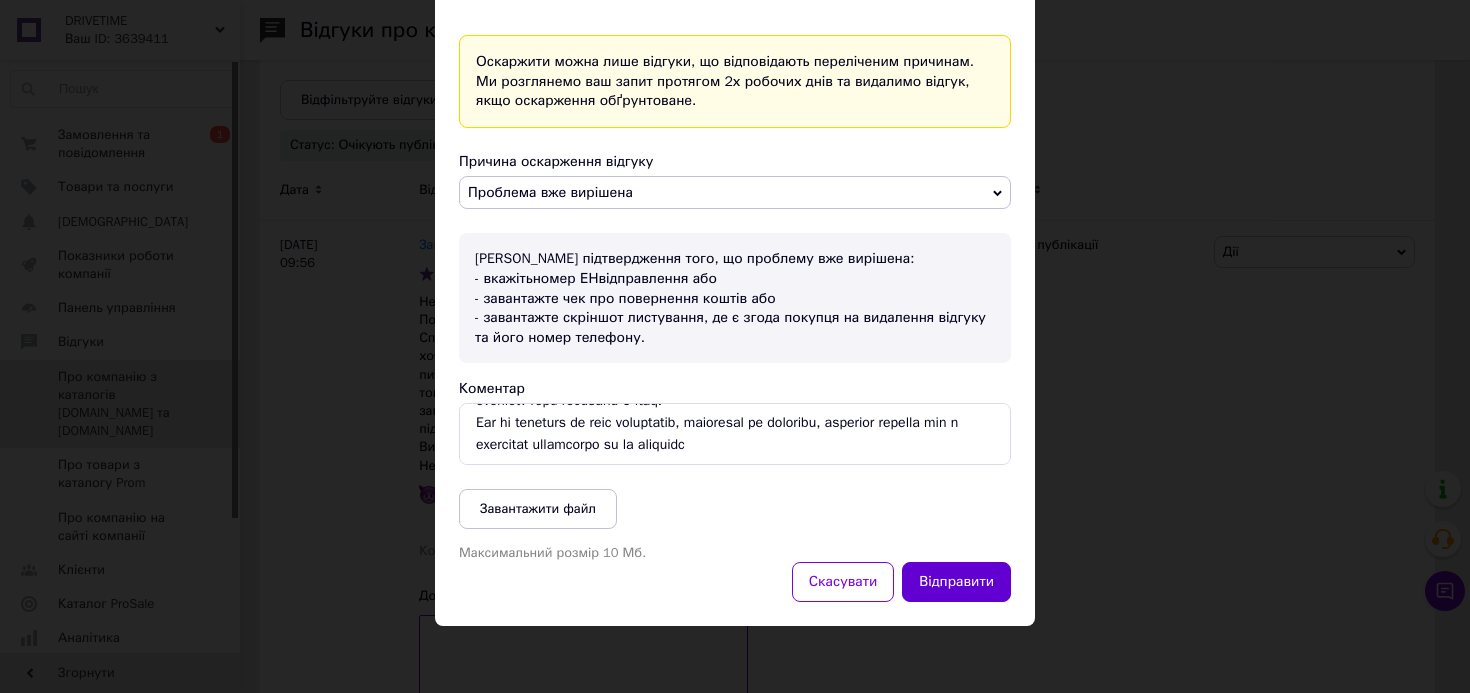 type on "Проблем по цьому замовлені не було жодних, зв'язалися з клієнткою і уточнювали деякі нюанси. Замовила килимки двох різних виробників. Її автівка електрична, уточнювали чи точно підійде килимок у багажник, склад зробив розміри цього багажника як просила клієнтка. Робили заміри довше ніж очікувала клієнтка (тобто ми це робили один день) Перевірили всі дані і переконалися що їй підійде саме цей килимок. За час поки робили заміри килимка у багажник на прохання клієнтки, інший менеджер продав іншому клієнту килимки у салон (був один к-кт на той момент) наступна поставка товару мала бути сьогодні (10 07 2025р) і відразу їй би відправили. Тобто потрібно було зачекати 1 день.
Але це клієнтці не було аргументом, вислухали її істерику, побажали вдалого дня і скасували замовлення на її прохання..." 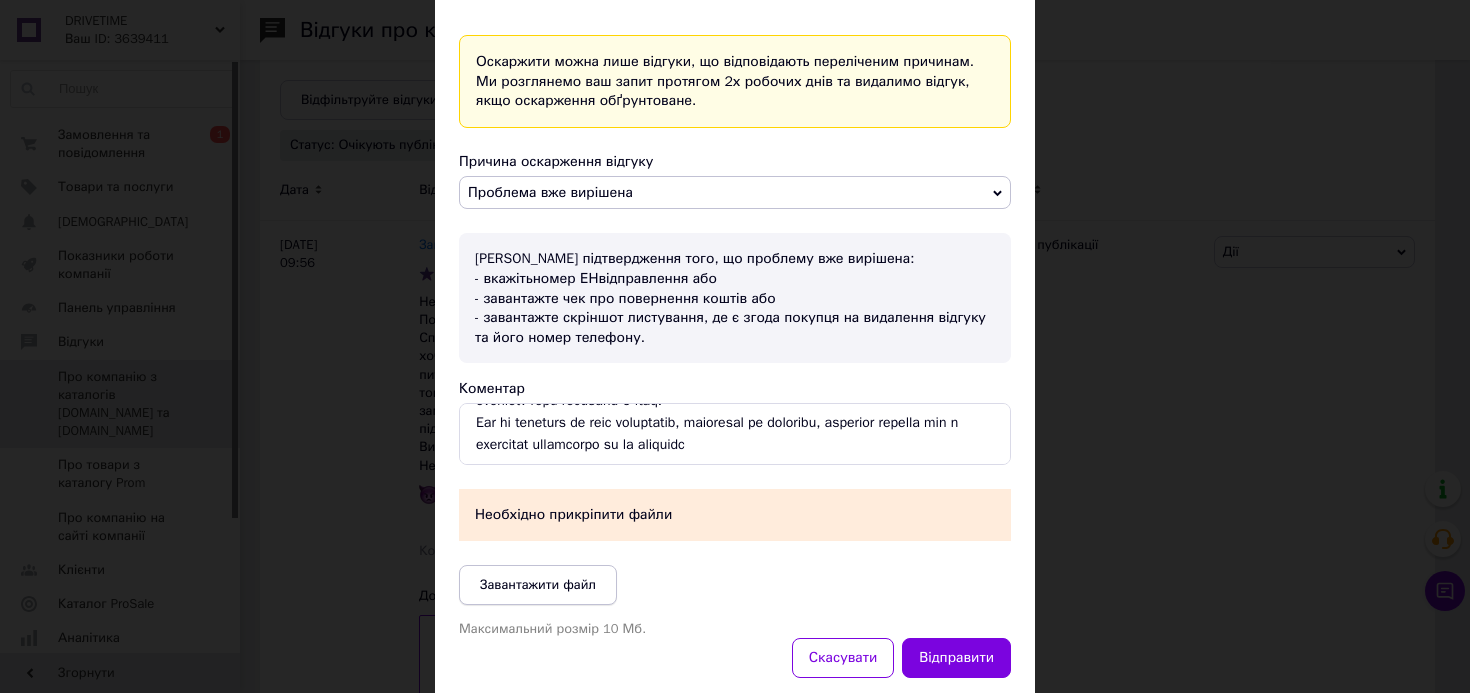 click on "Завантажити файл" at bounding box center [538, 585] 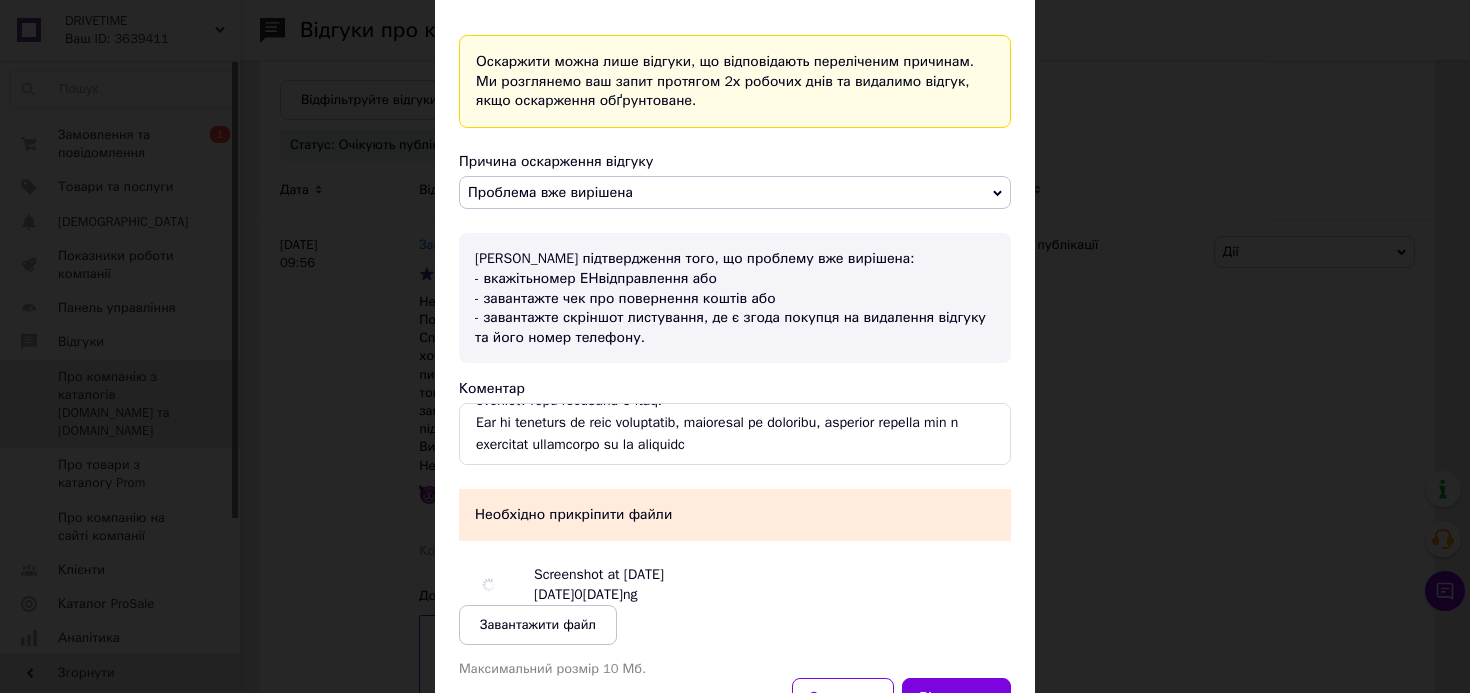 scroll, scrollTop: 220, scrollLeft: 0, axis: vertical 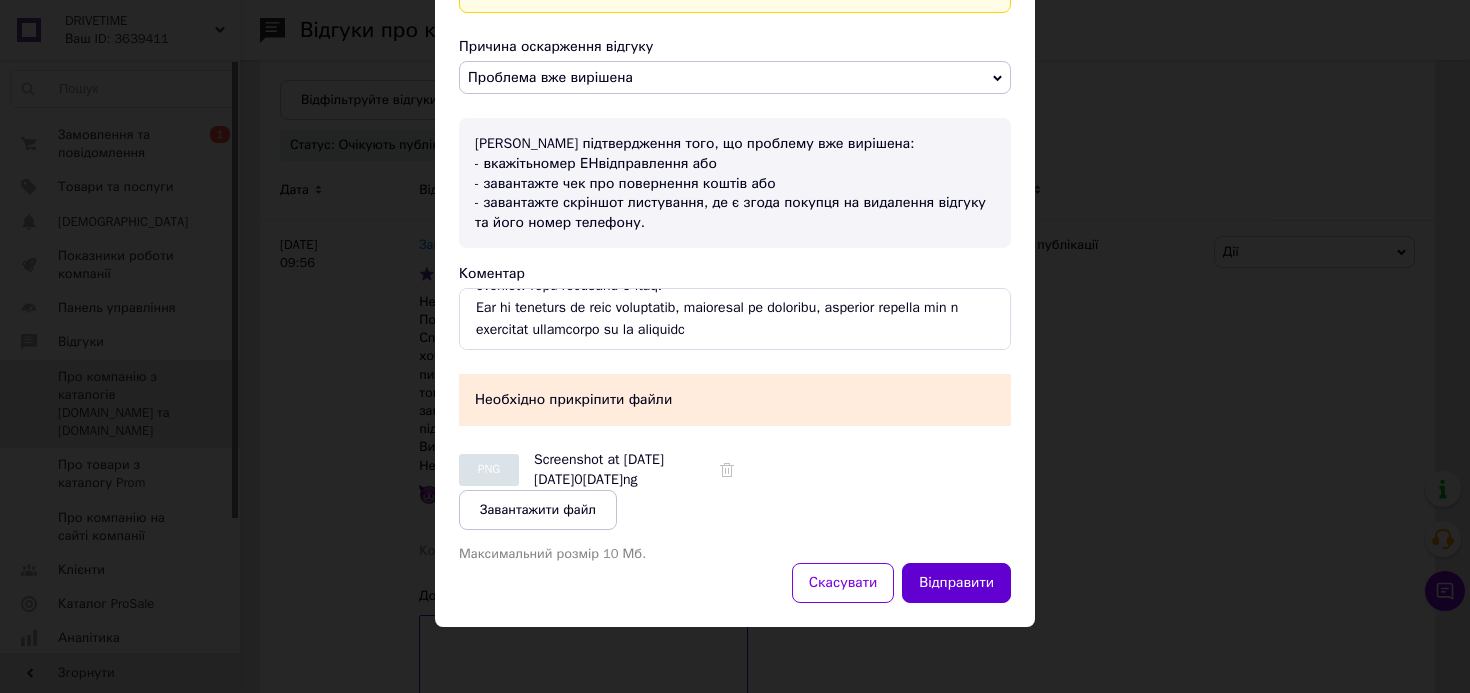 click on "Відправити" at bounding box center [956, 583] 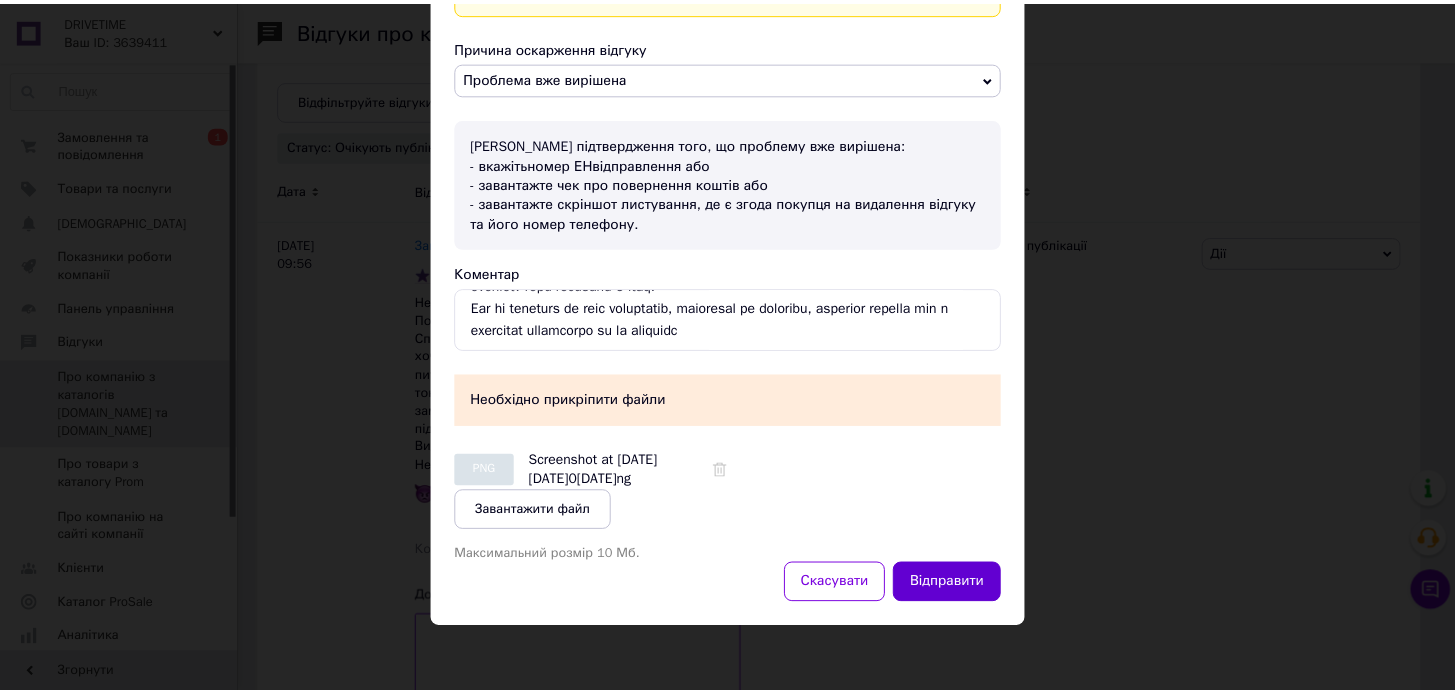 scroll, scrollTop: 192, scrollLeft: 0, axis: vertical 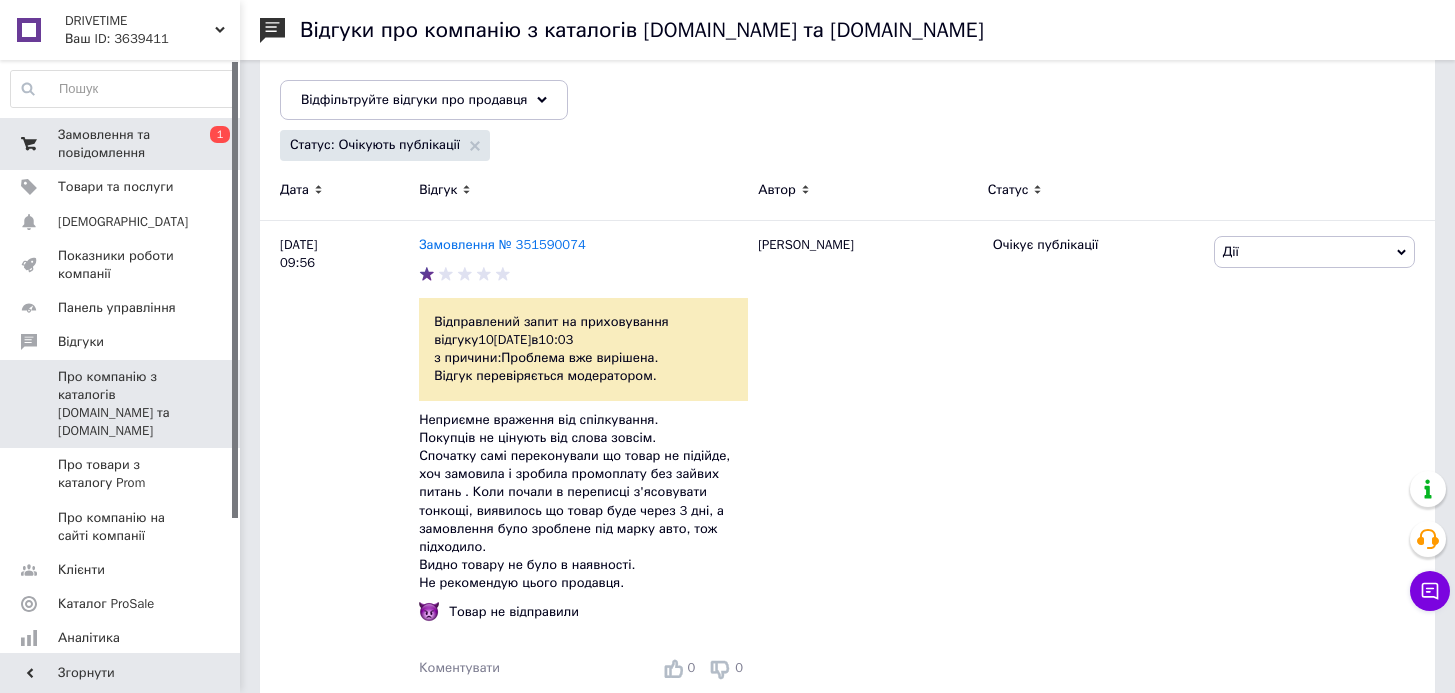 click on "Замовлення та повідомлення" at bounding box center (121, 144) 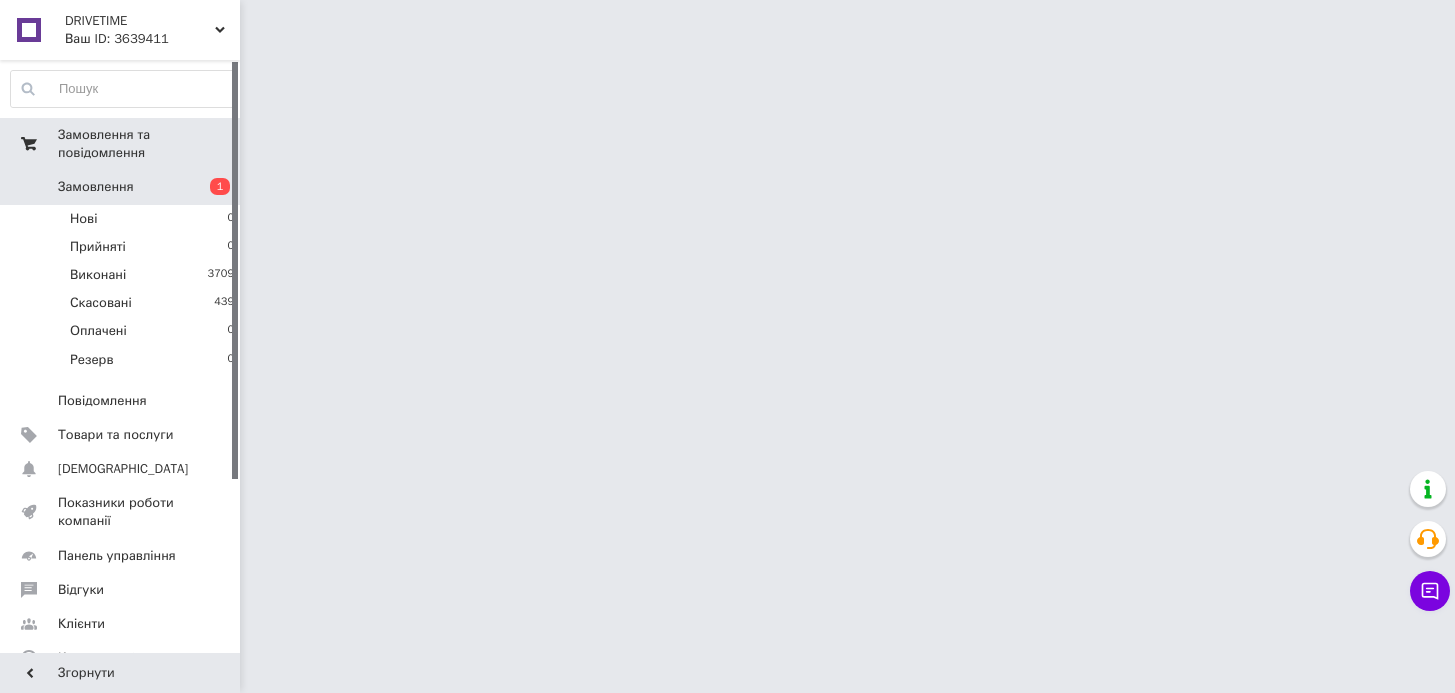 scroll, scrollTop: 0, scrollLeft: 0, axis: both 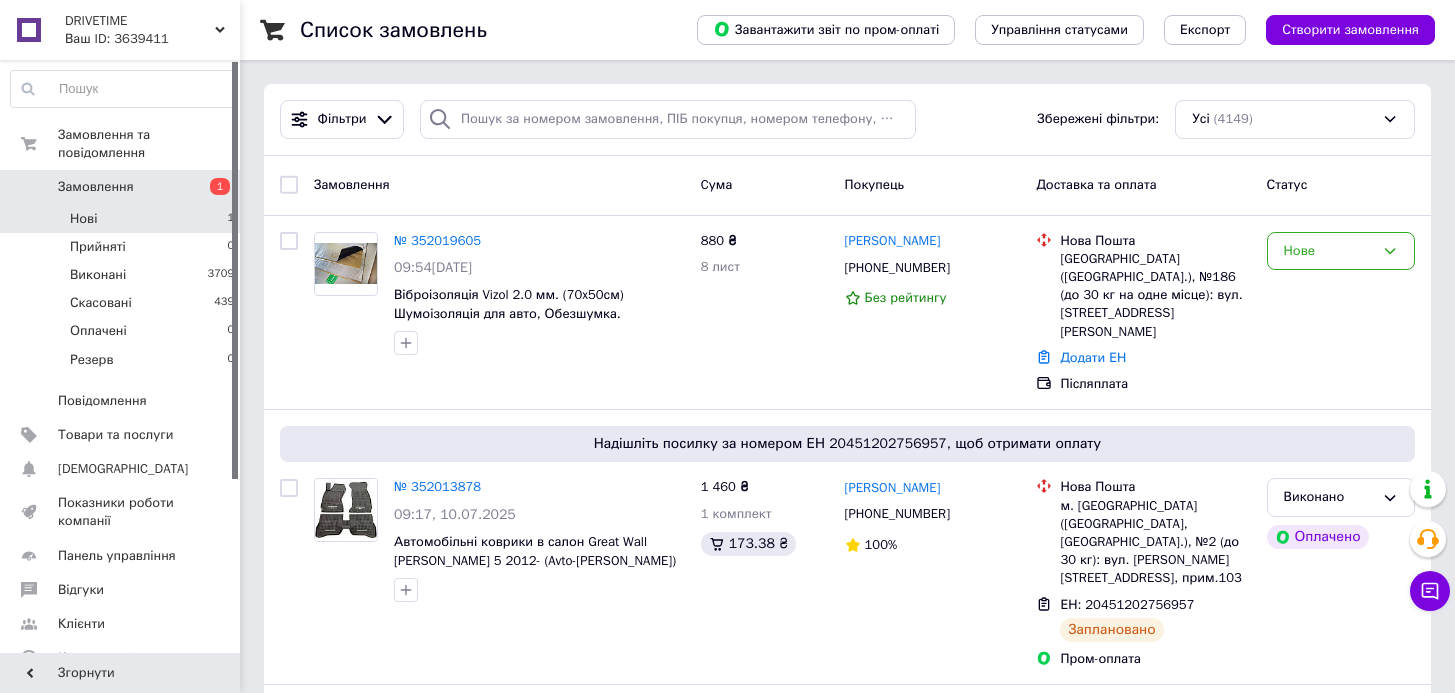 click on "Нові 1" at bounding box center [123, 219] 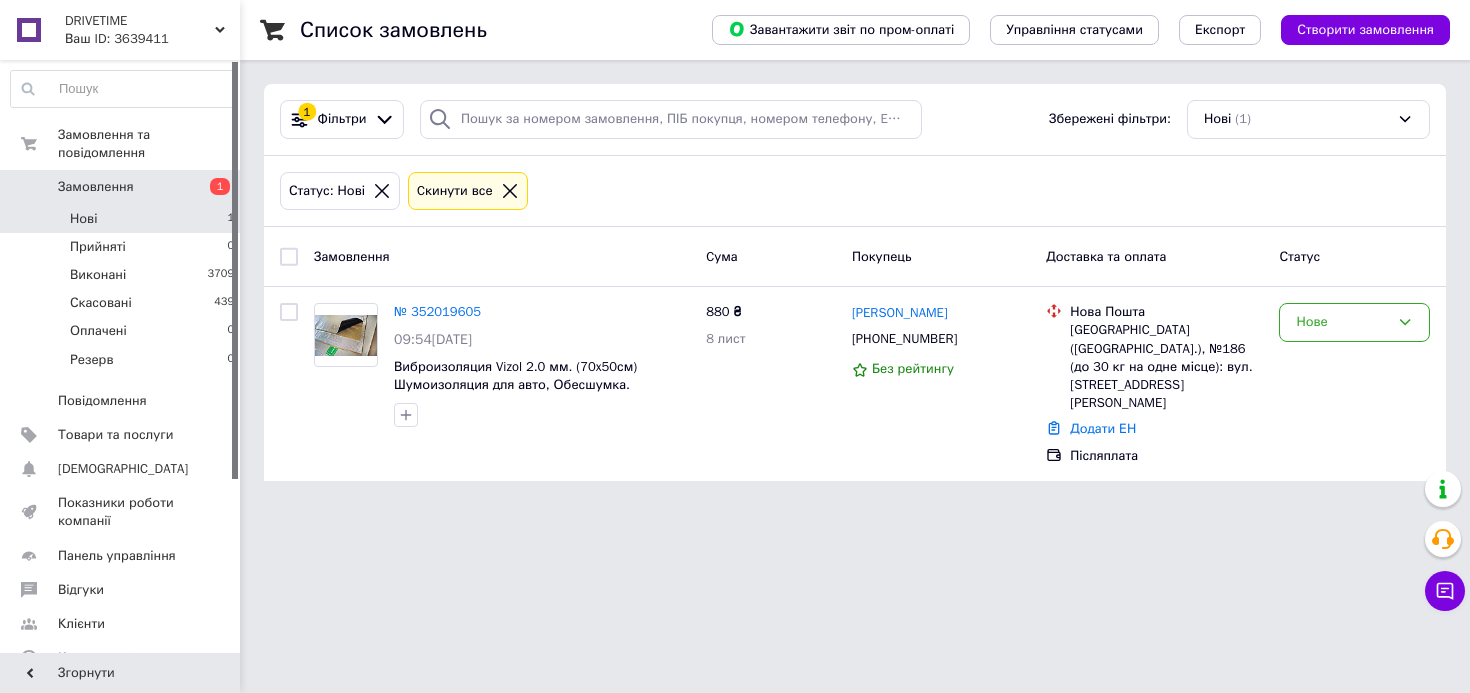 click on "DRIVETIME Ваш ID: 3639411 Сайт DRIVETIME Кабінет покупця Перевірити стан системи Сторінка на порталі Довідка Вийти Замовлення та повідомлення Замовлення 1 Нові 1 Прийняті 0 Виконані 3709 Скасовані 439 Оплачені 0 Резерв 0 Повідомлення 0 Товари та послуги Сповіщення 0 0 Показники роботи компанії Панель управління Відгуки Клієнти Каталог ProSale Аналітика Управління сайтом Гаманець компанії Маркет Налаштування Тарифи та рахунки Prom топ Згорнути
Список замовлень   Завантажити звіт по пром-оплаті Управління статусами" at bounding box center [735, 252] 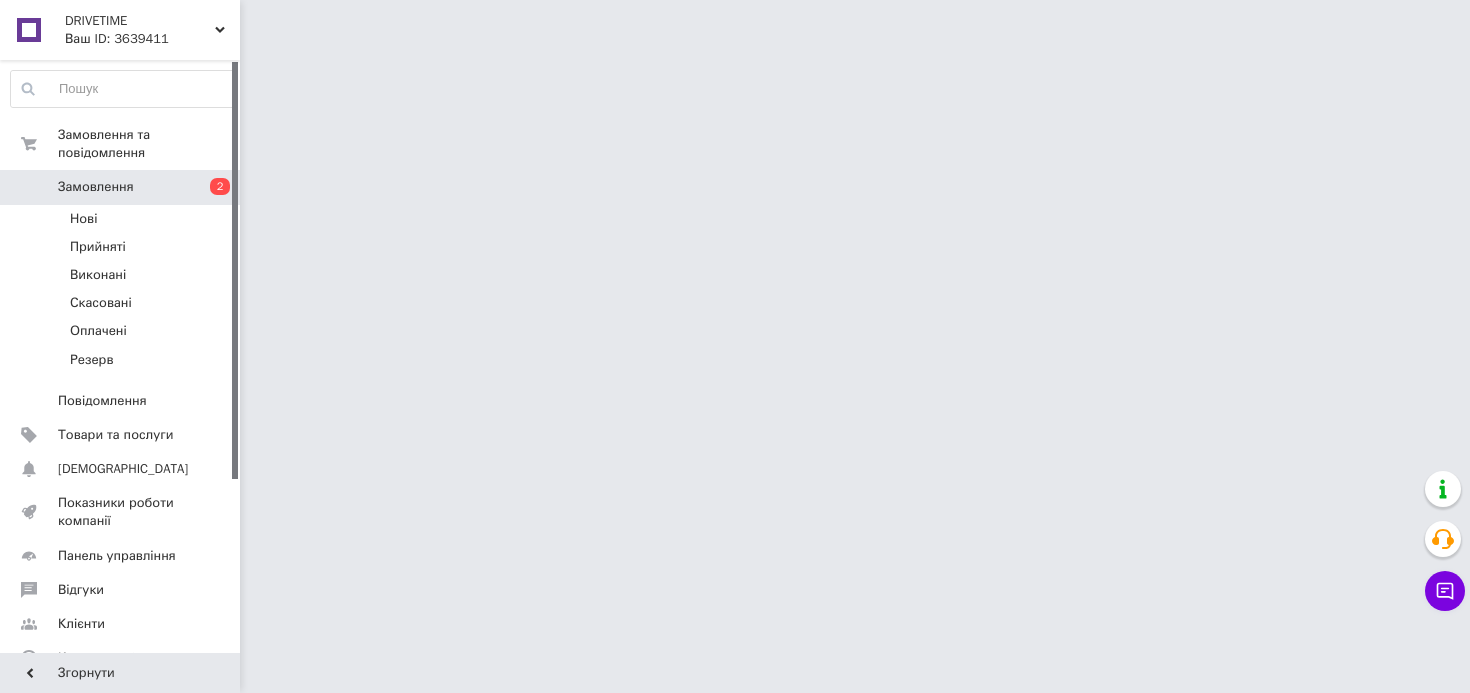 scroll, scrollTop: 0, scrollLeft: 0, axis: both 